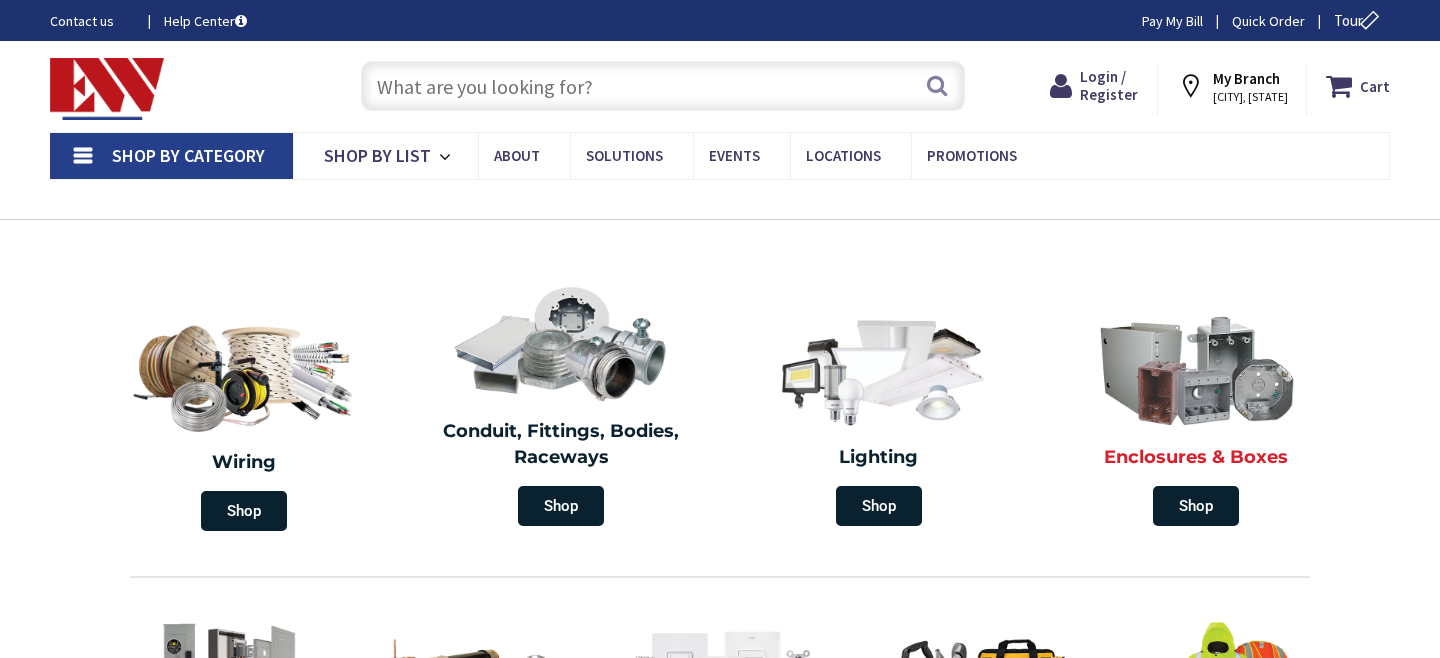 scroll, scrollTop: 0, scrollLeft: 0, axis: both 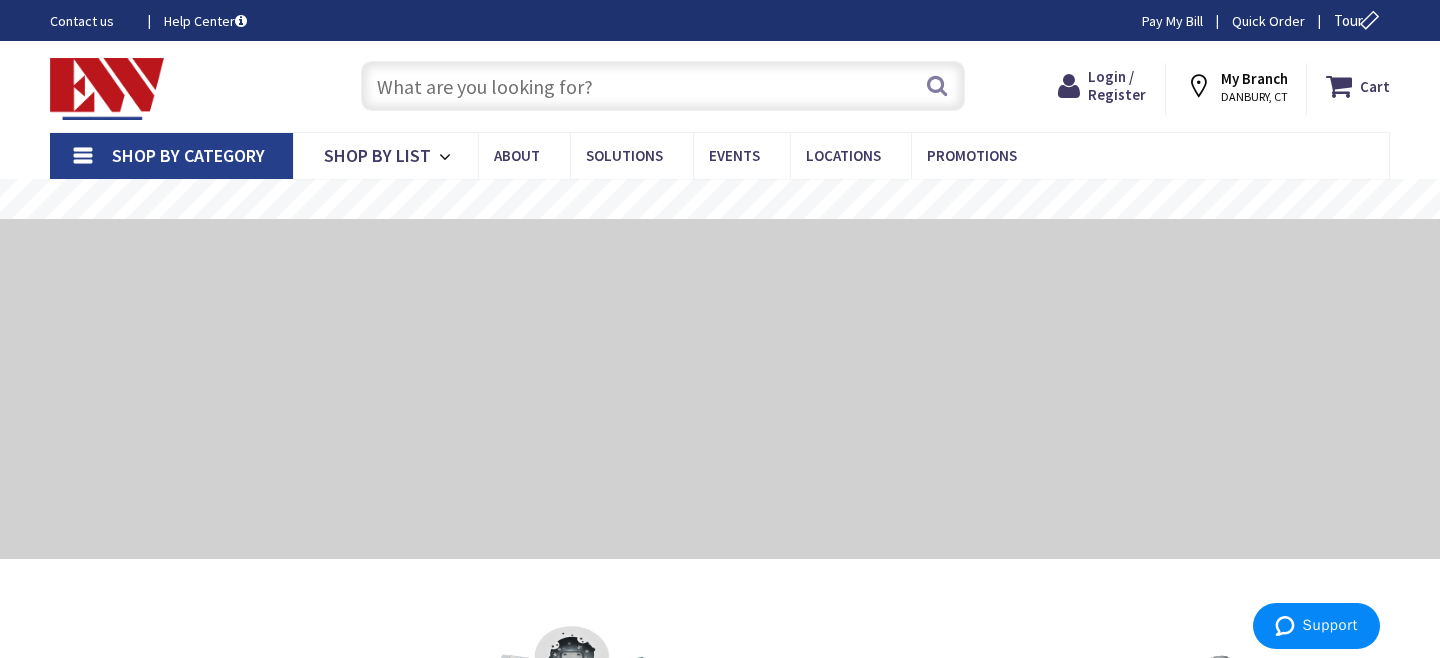 click at bounding box center (663, 86) 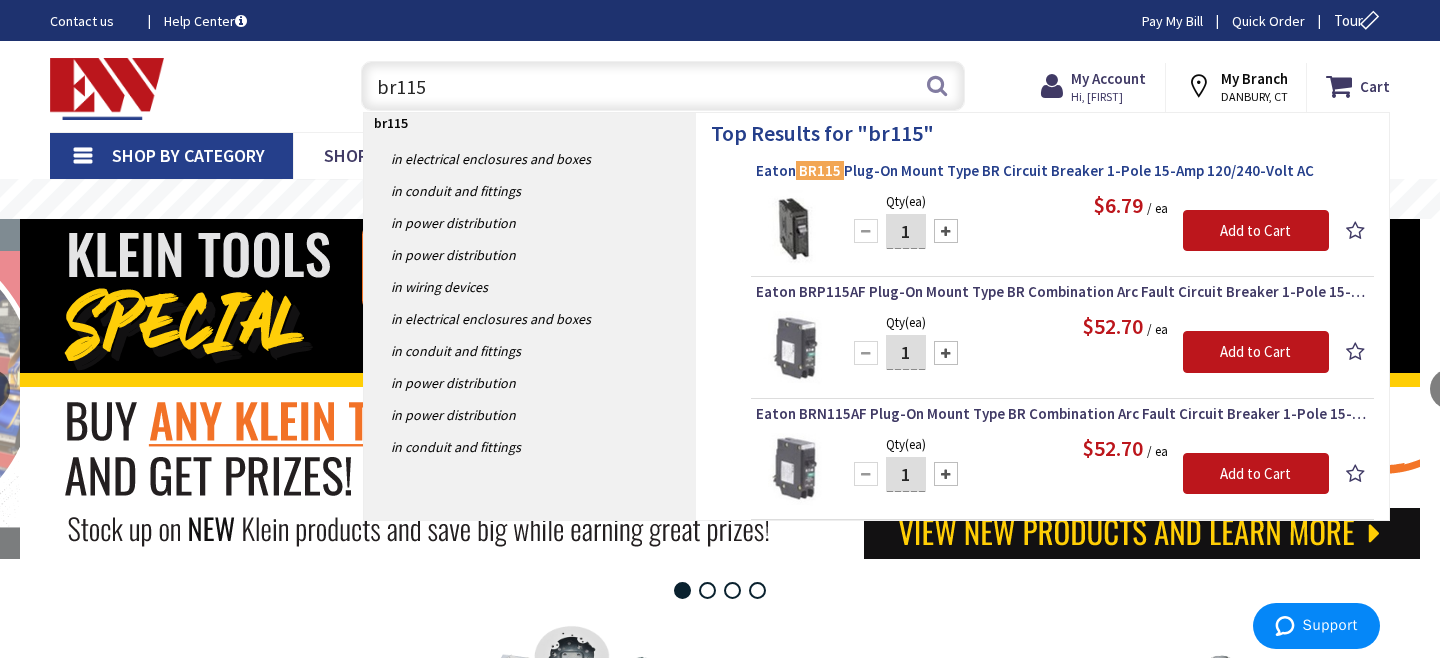 type on "br115" 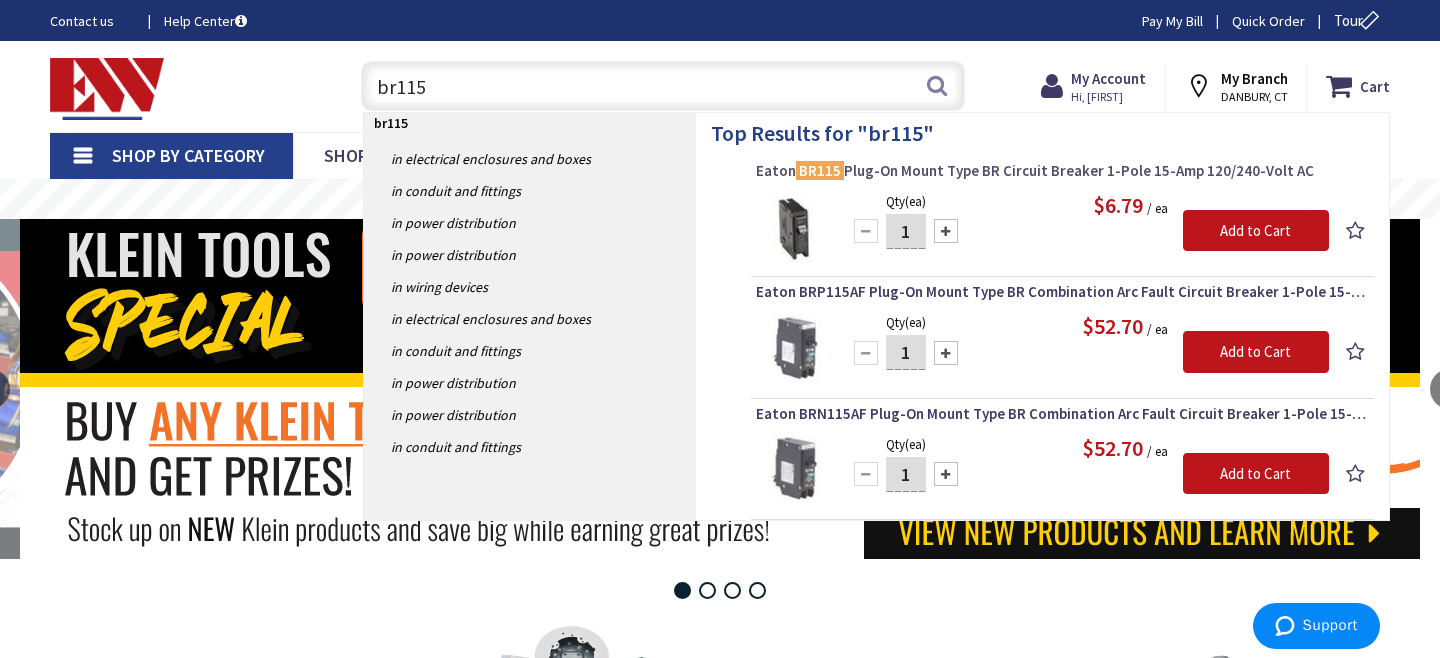 click on "Eaton  BR115  Plug-On Mount Type BR Circuit Breaker 1-Pole 15-Amp 120/240-Volt AC" at bounding box center (1062, 171) 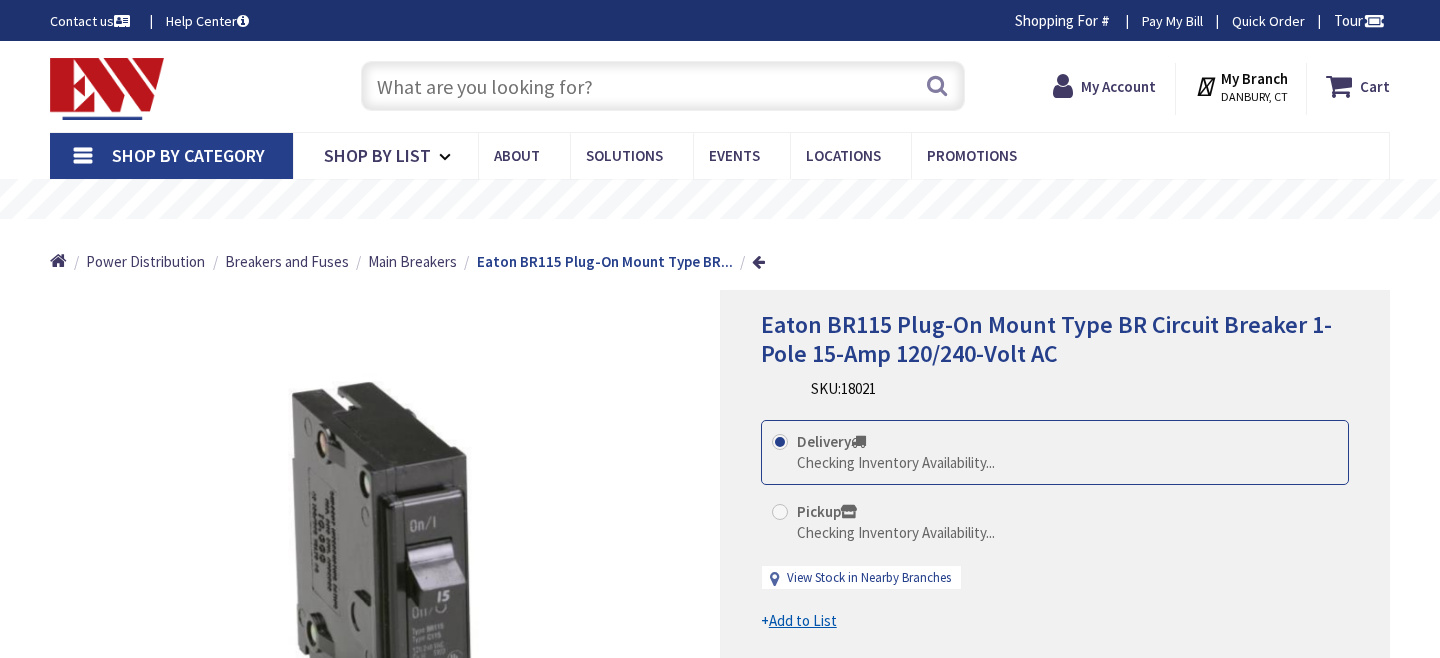 scroll, scrollTop: 0, scrollLeft: 0, axis: both 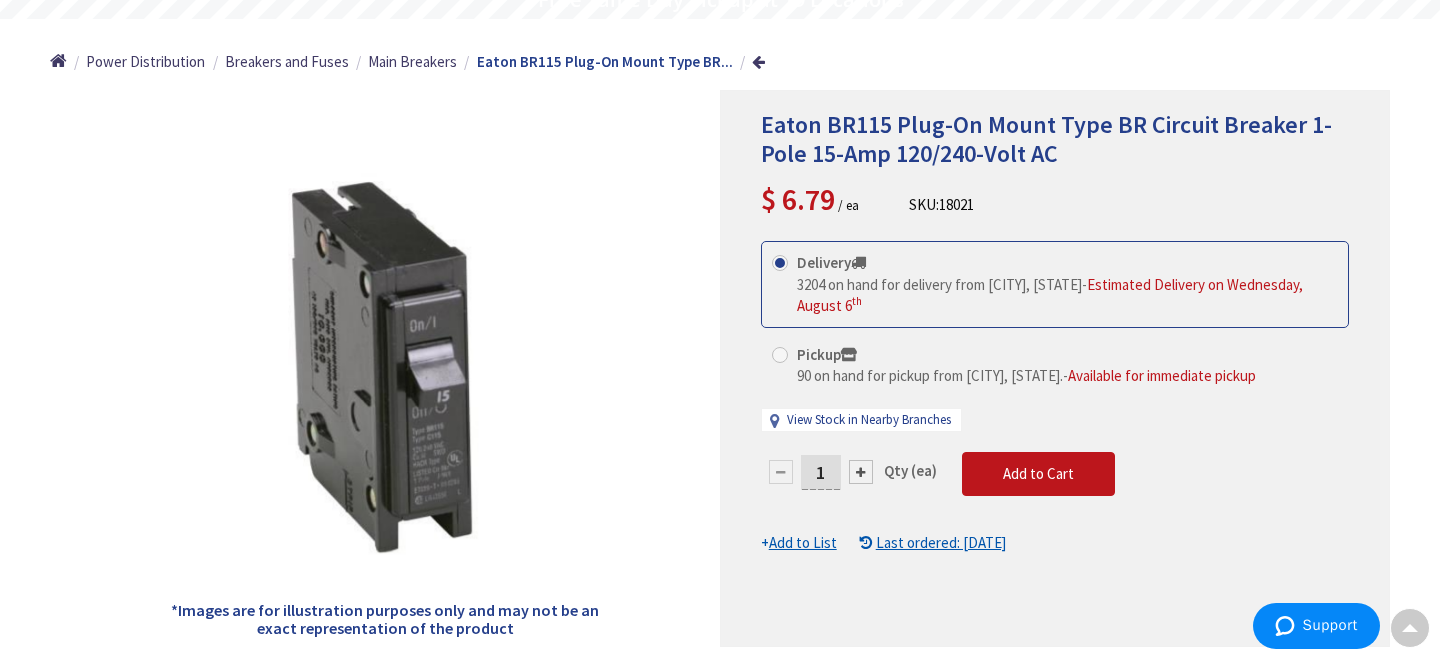 click on "1" at bounding box center (821, 472) 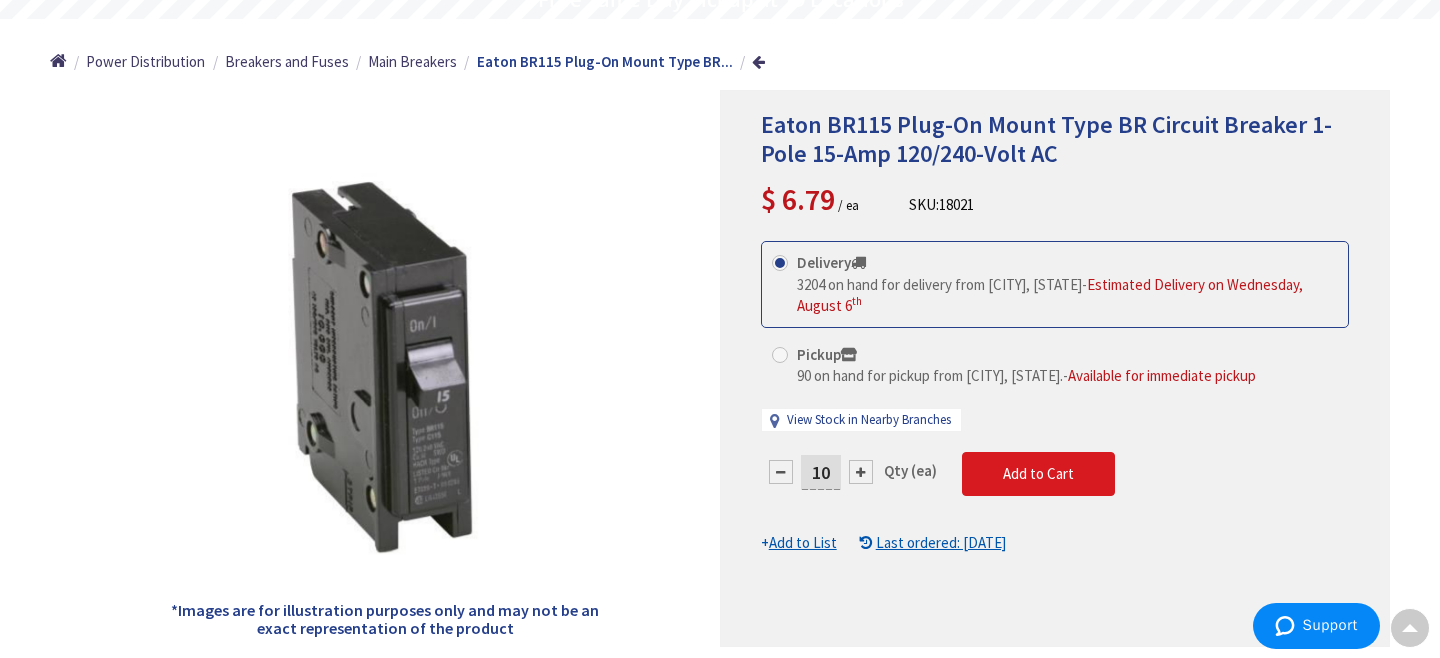 type on "10" 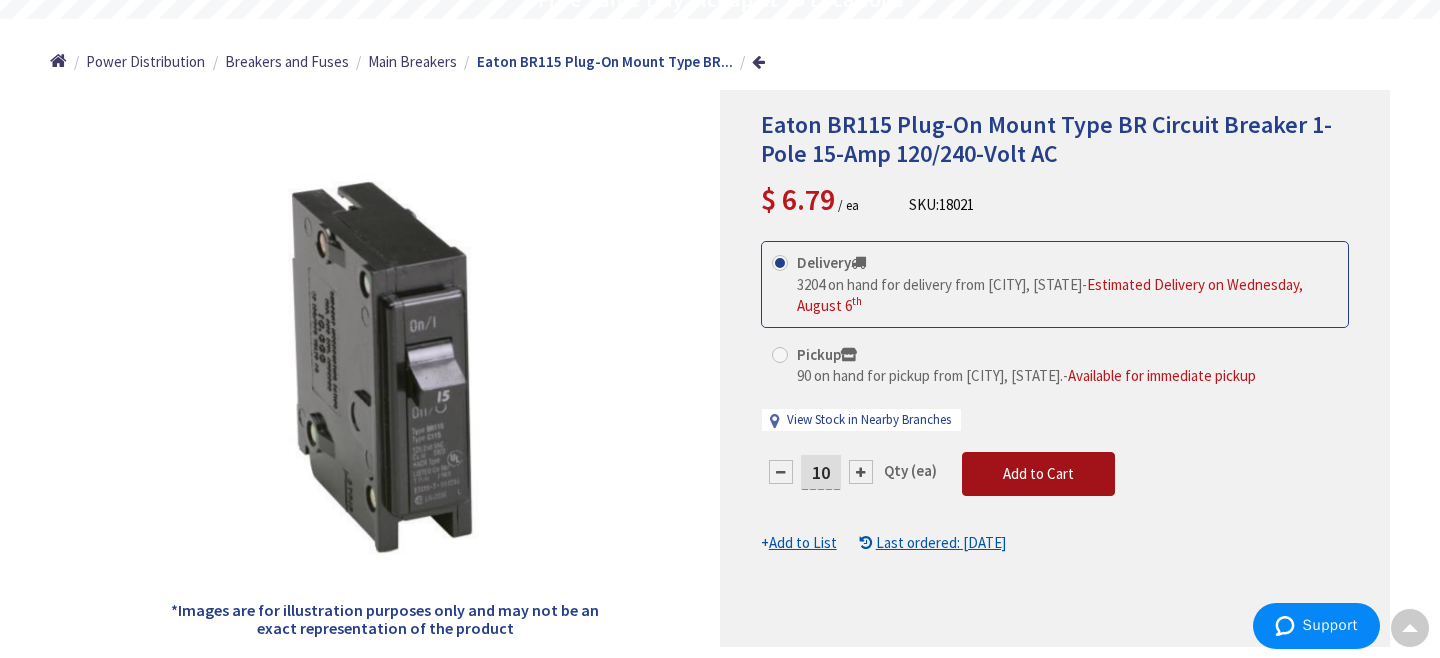 click on "This product is Discontinued
Delivery
3204 on hand for delivery from Middletown, CT
-  Estimated Delivery on Wednesday, August 6 th
Pickup
90 on hand for pickup from Danbury, CT.
-  Available for immediate pickup
View Stock in Nearby Branches
10 Qty (ea)" at bounding box center [1055, 397] 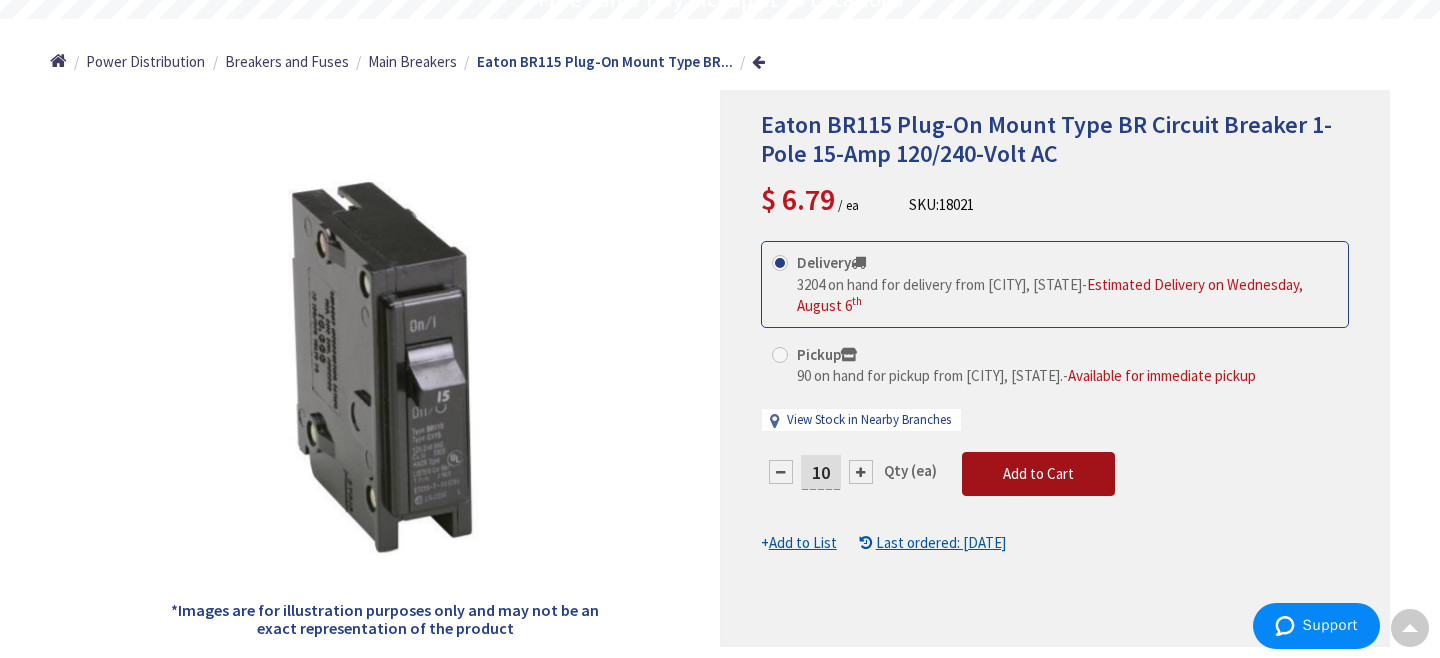 click on "Add to Cart" at bounding box center [1038, 473] 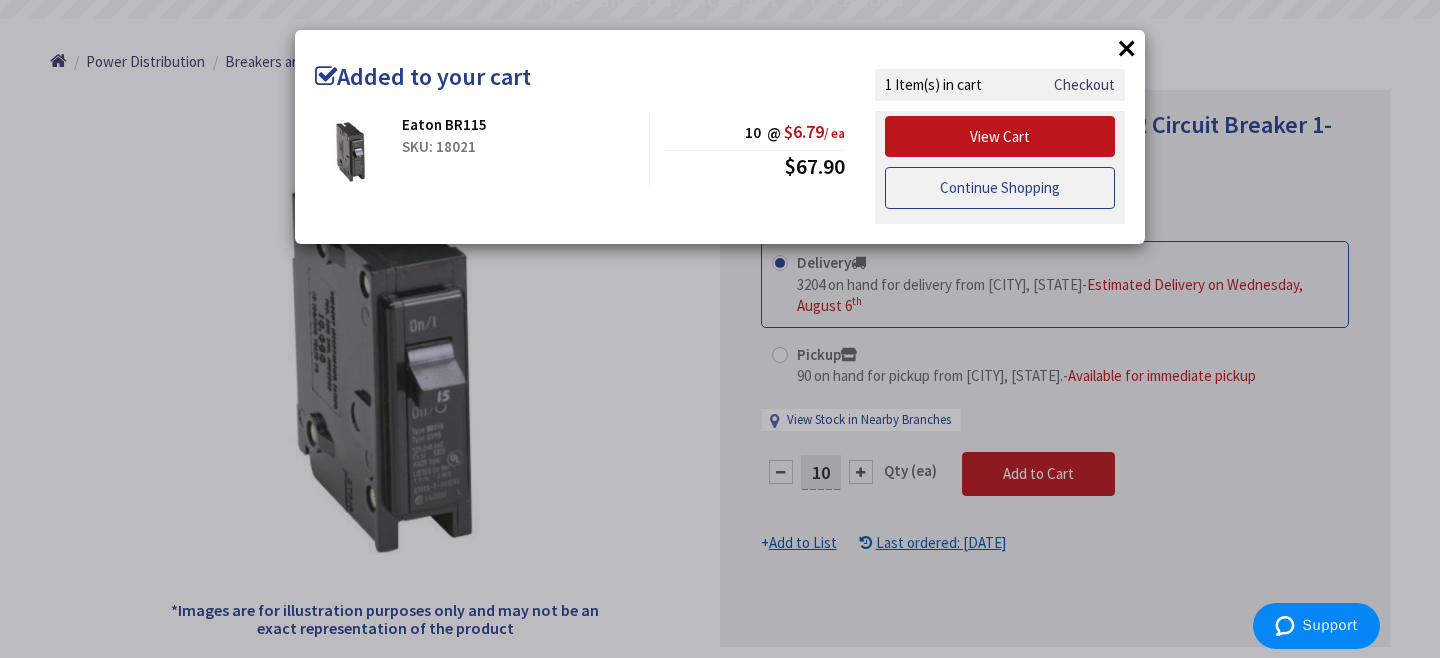click on "Continue Shopping" at bounding box center (1000, 188) 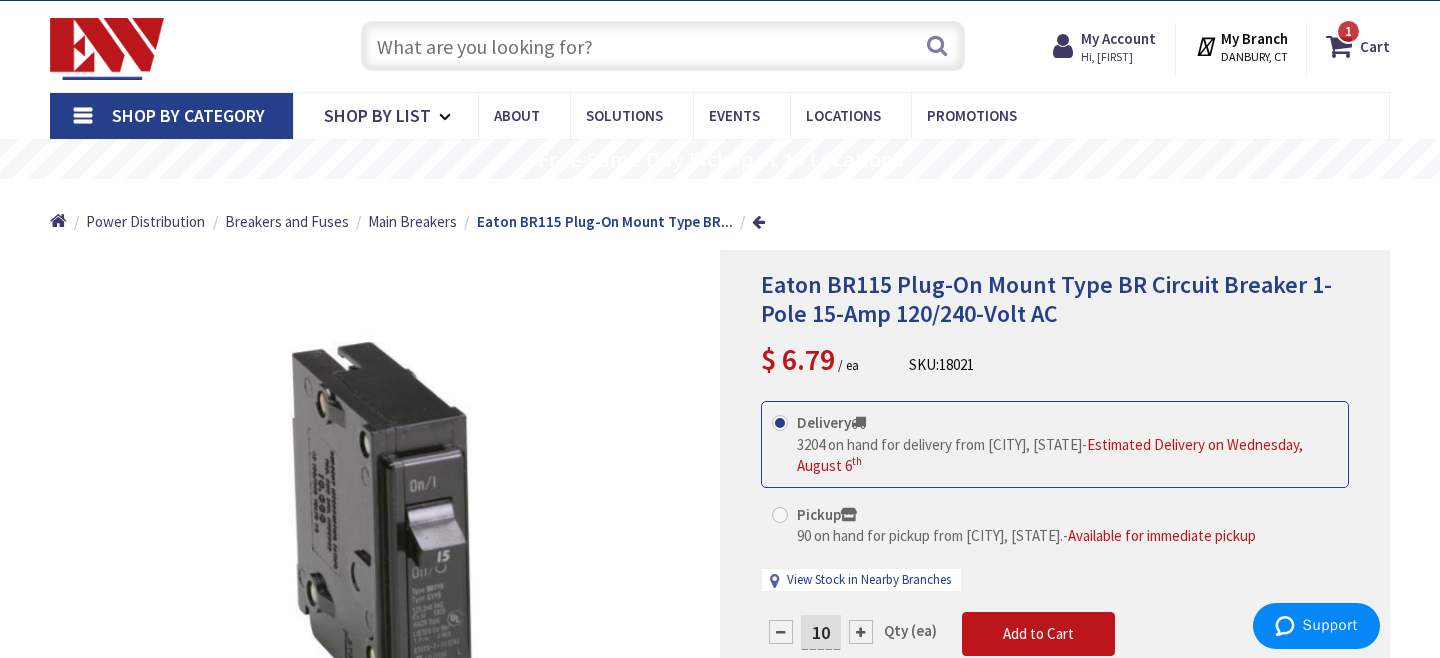 scroll, scrollTop: 0, scrollLeft: 0, axis: both 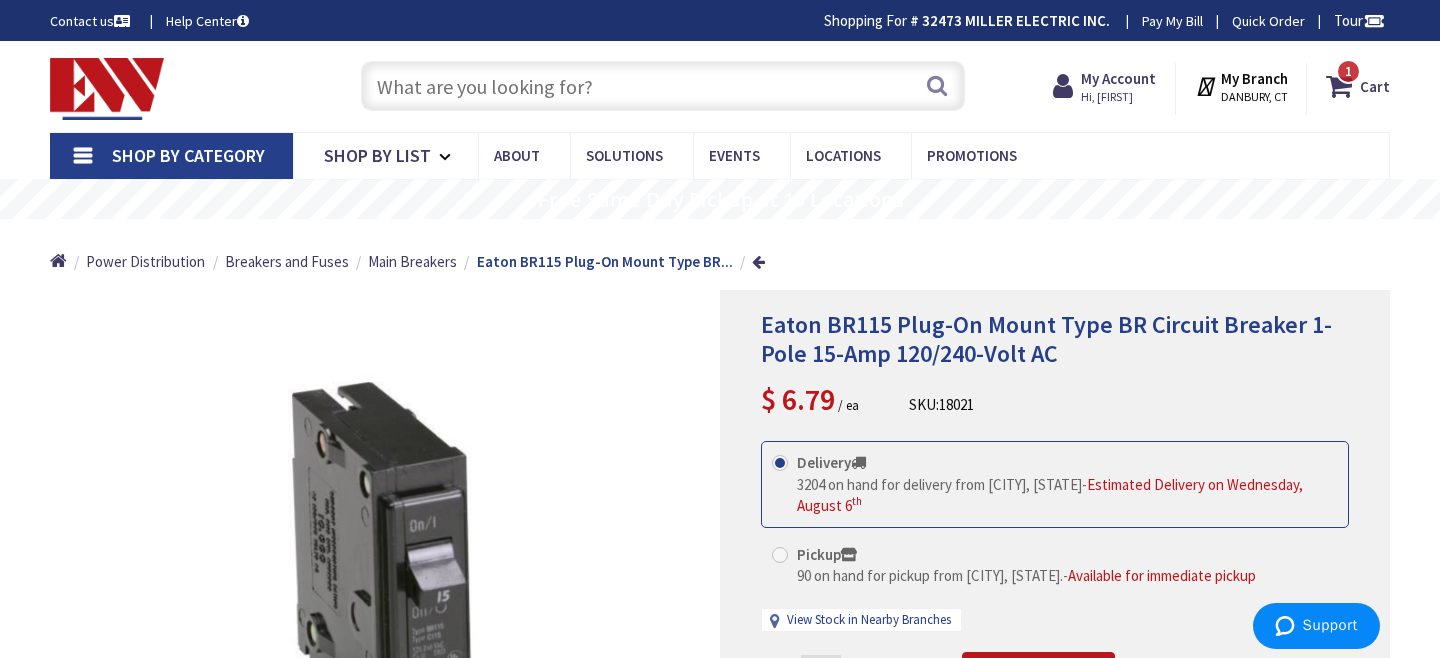 click at bounding box center [663, 86] 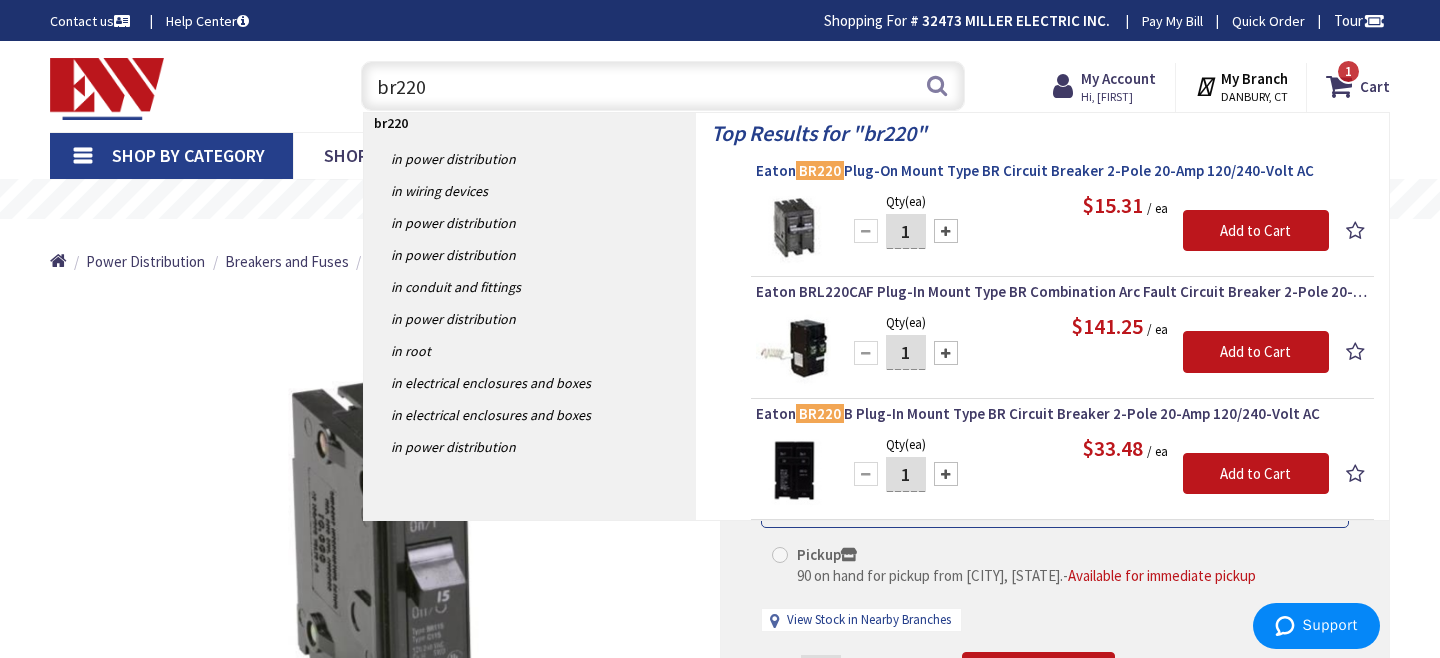type on "br220" 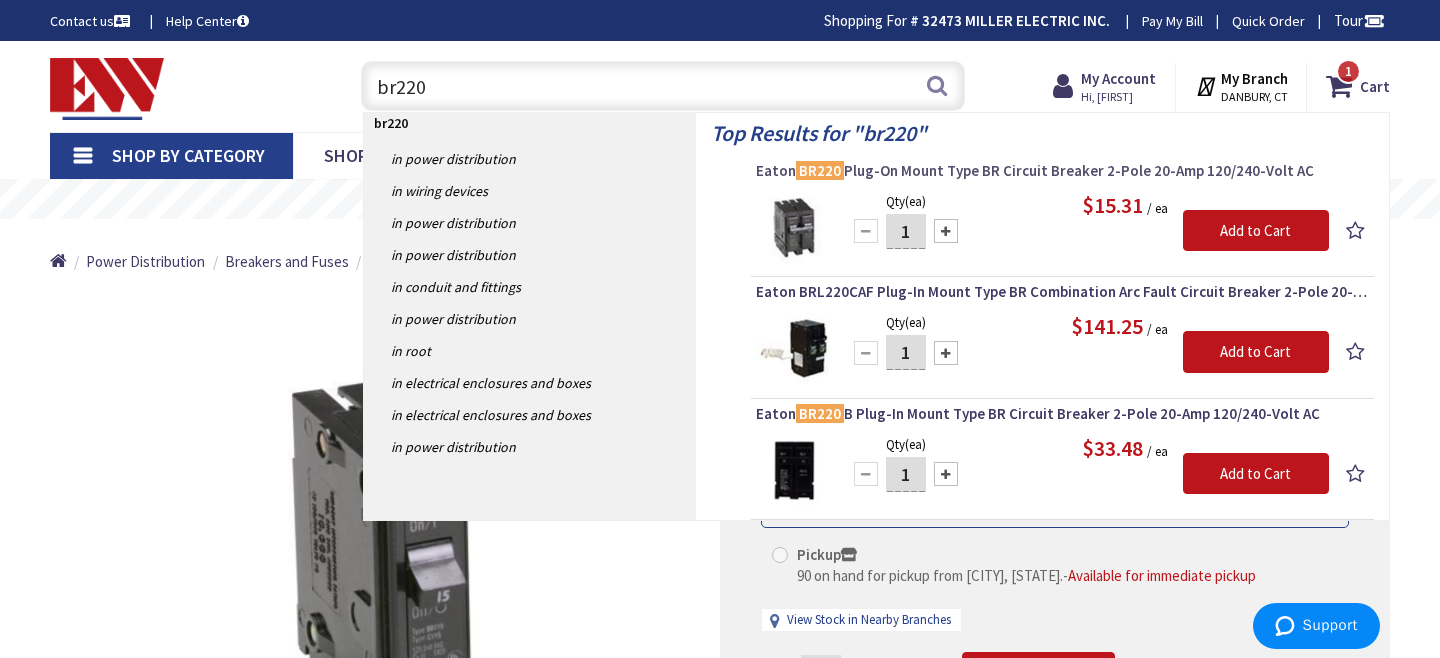 click on "Eaton  BR220  Plug-On Mount Type BR Circuit Breaker 2-Pole 20-Amp 120/240-Volt AC" at bounding box center [1062, 171] 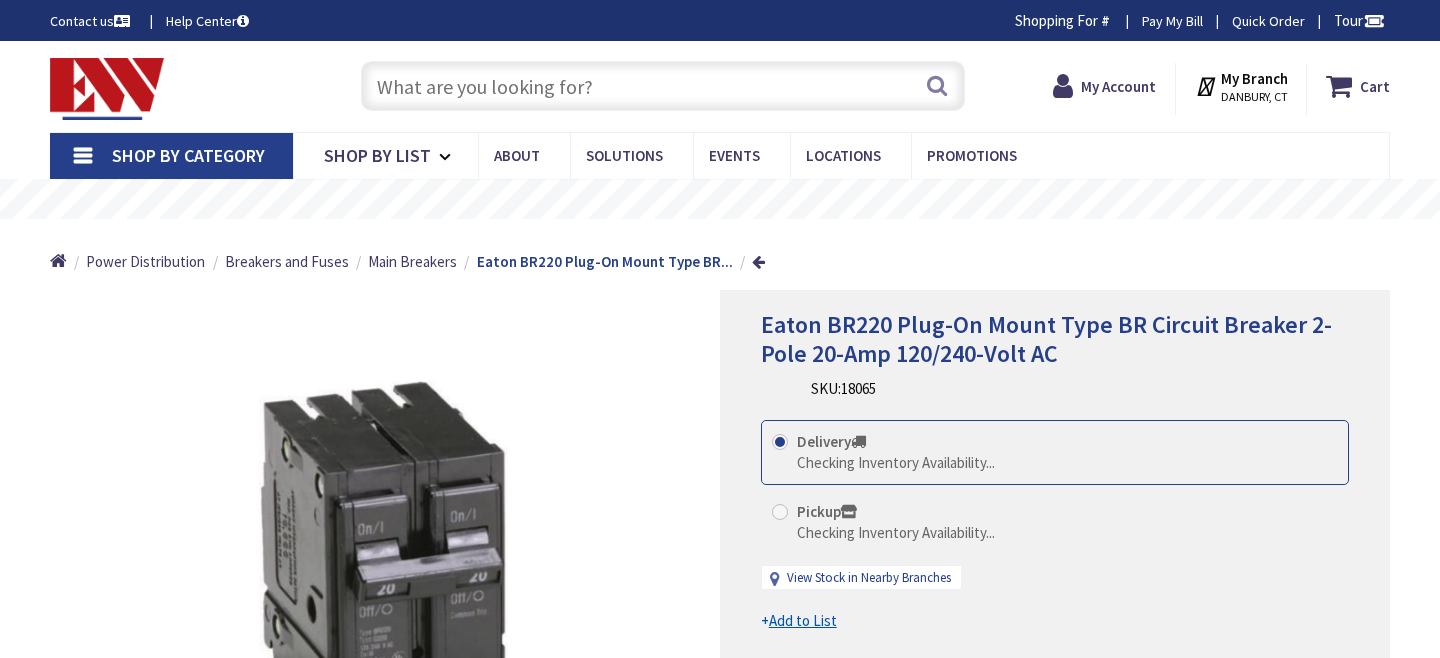 scroll, scrollTop: 0, scrollLeft: 0, axis: both 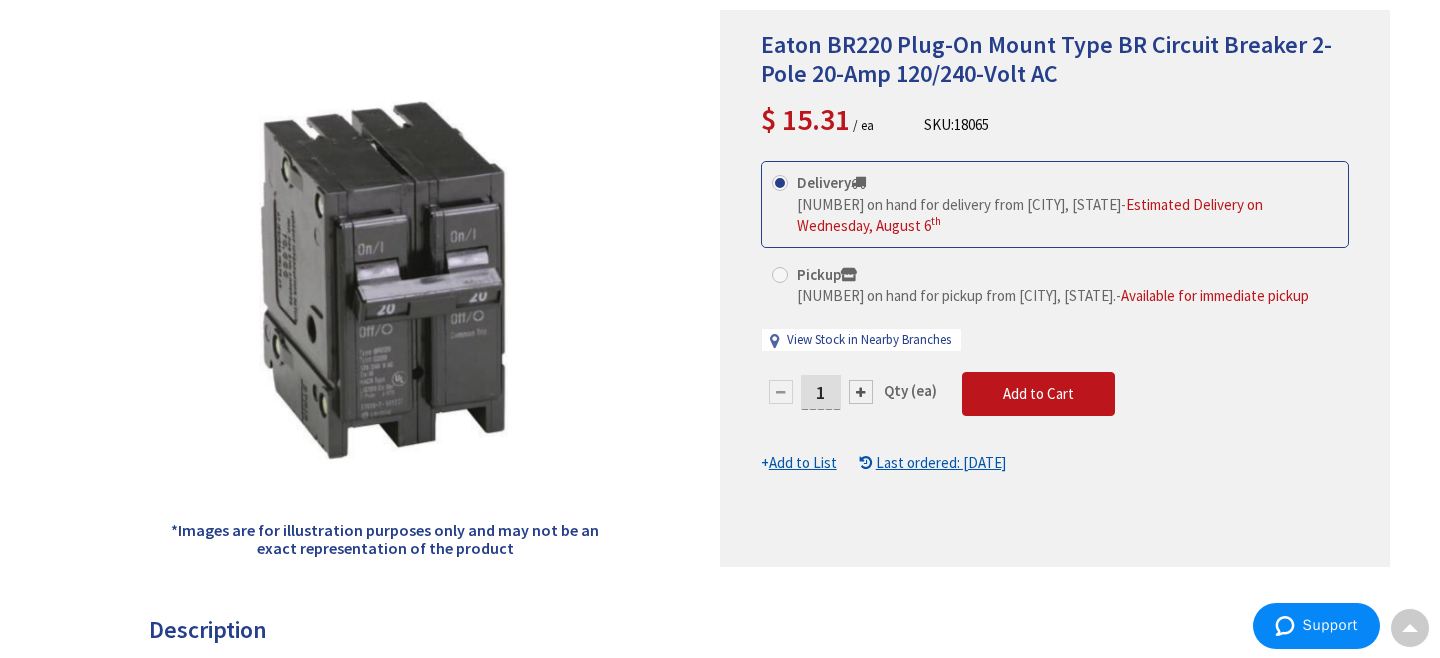 click on "1" at bounding box center (821, 392) 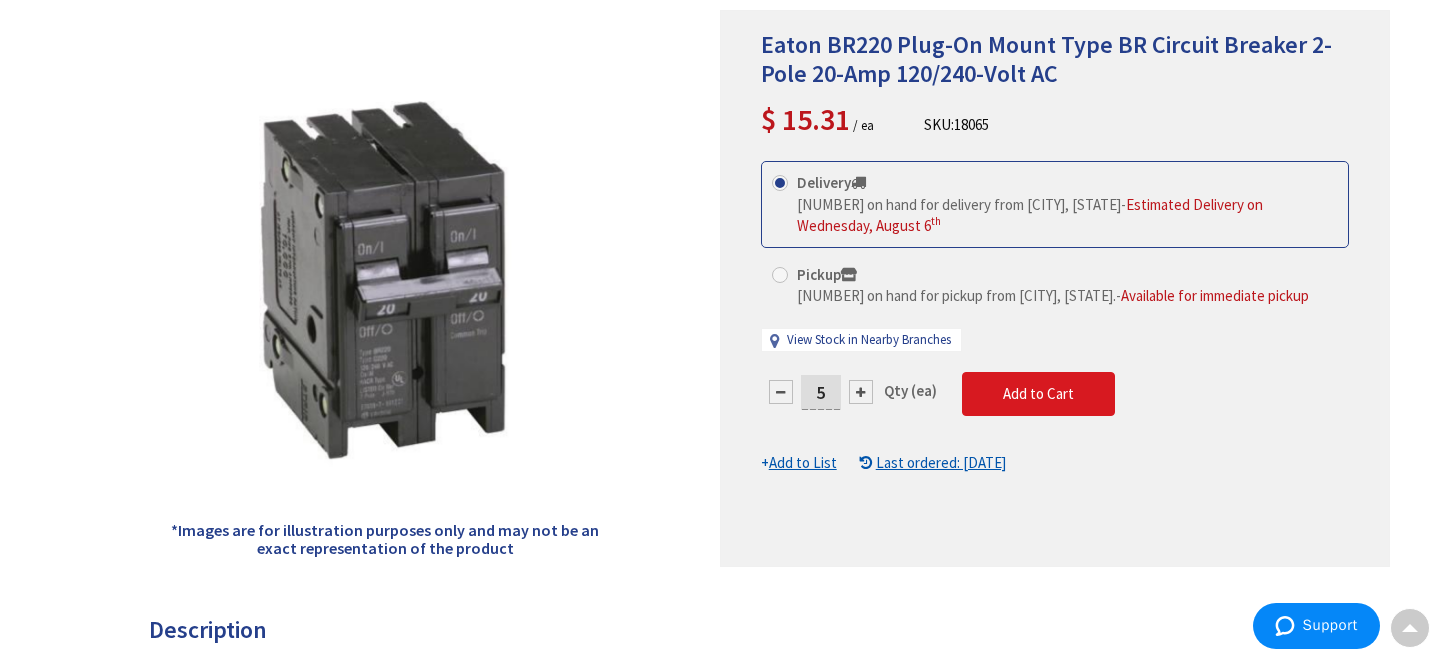type on "5" 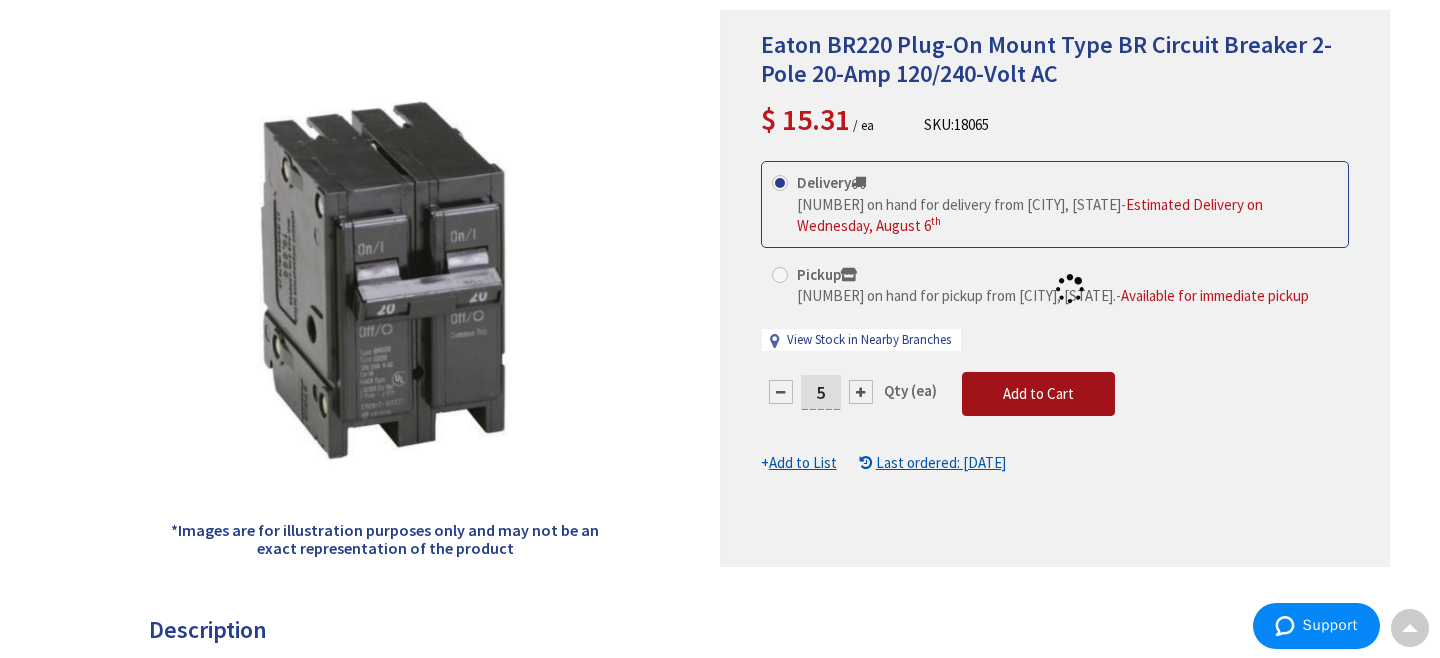 click on "This product is Discontinued
Delivery
1235 on hand for delivery from Middletown, CT
-  Estimated Delivery on Wednesday, August 6 th
Pickup
27 on hand for pickup from Danbury, CT.
-  Available for immediate pickup
View Stock in Nearby Branches
5 Qty (ea)" at bounding box center (1055, 317) 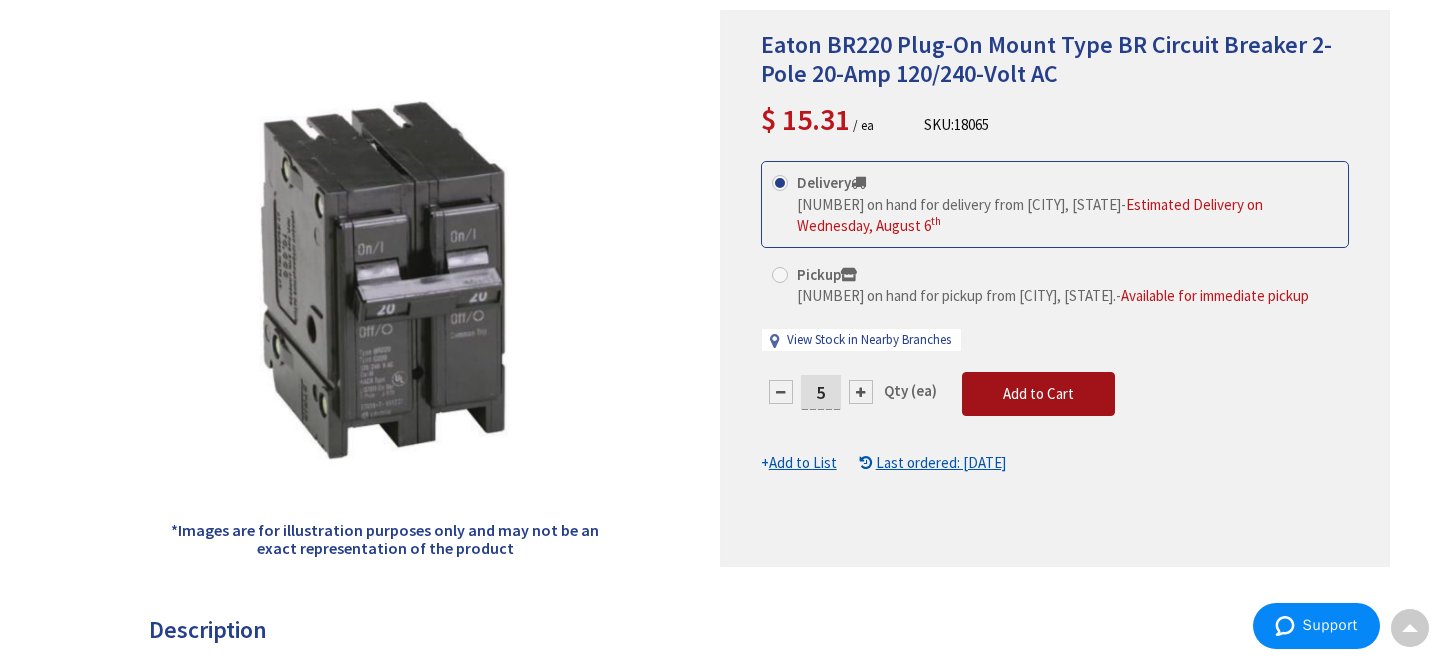 click on "Add to Cart" at bounding box center (1038, 393) 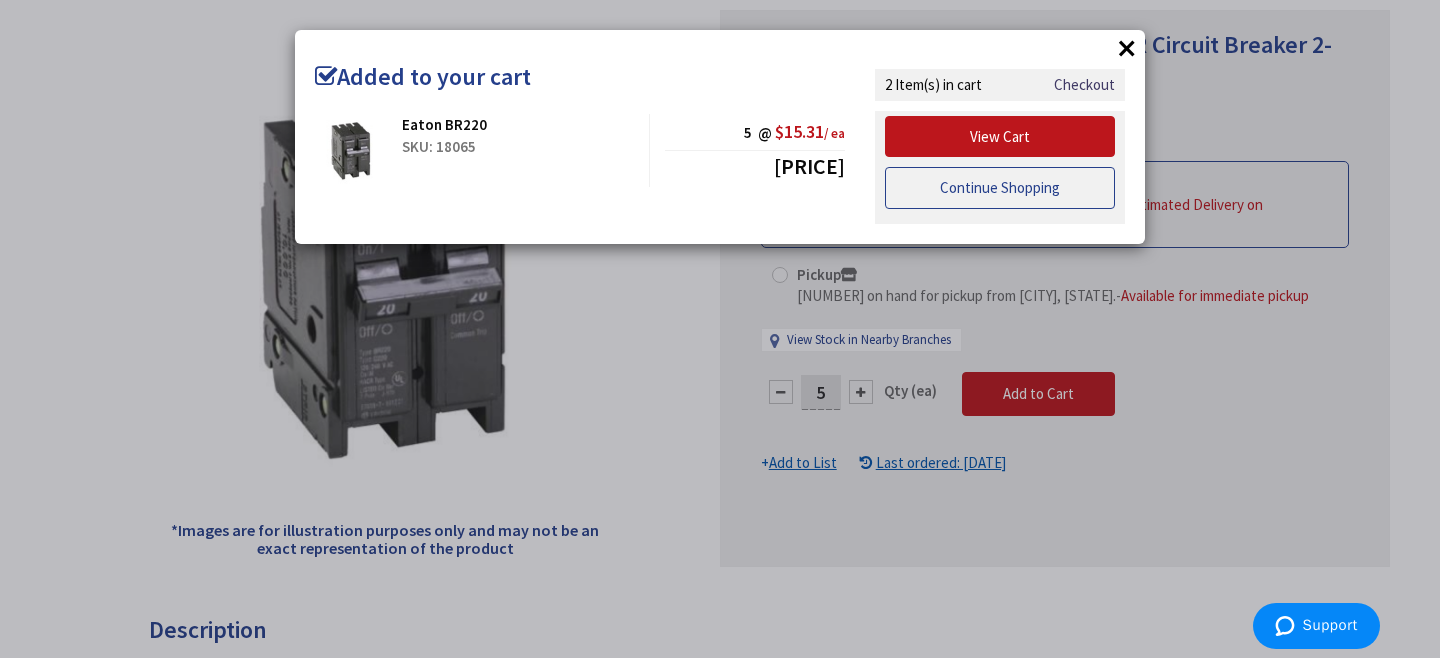 click on "Continue Shopping" at bounding box center (1000, 188) 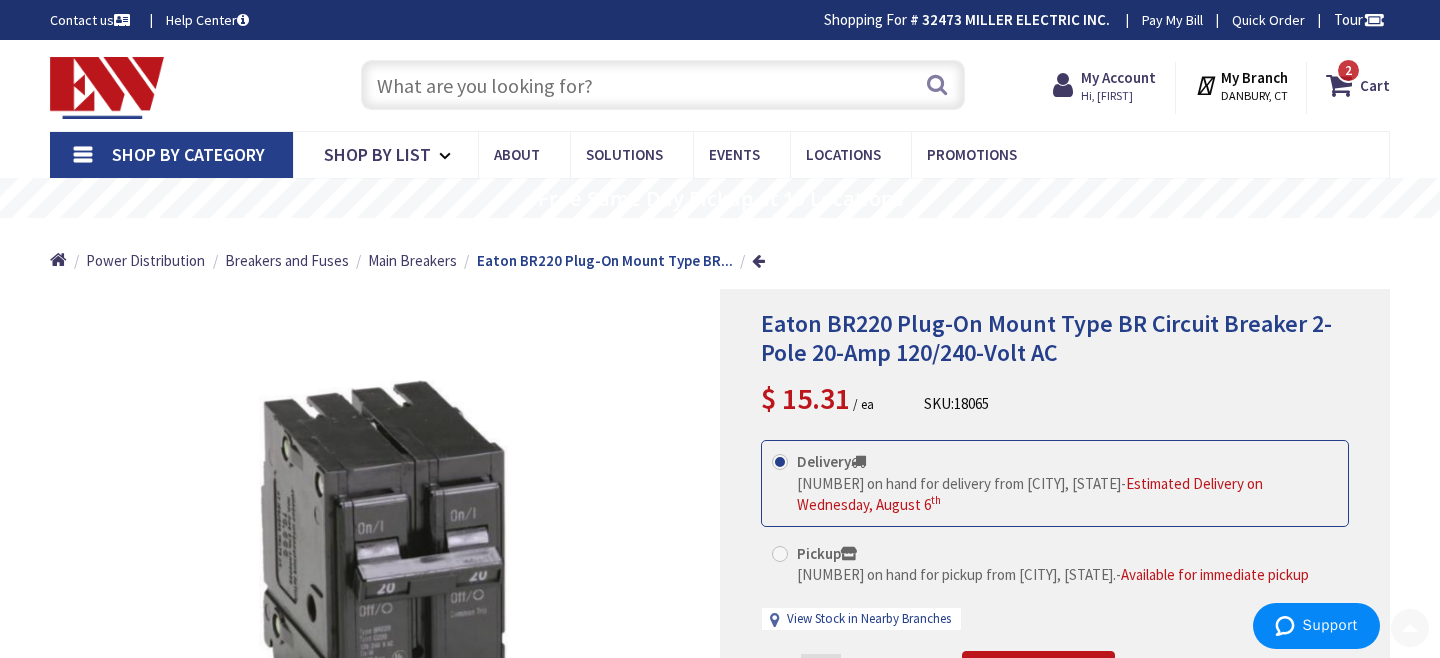 scroll, scrollTop: 0, scrollLeft: 0, axis: both 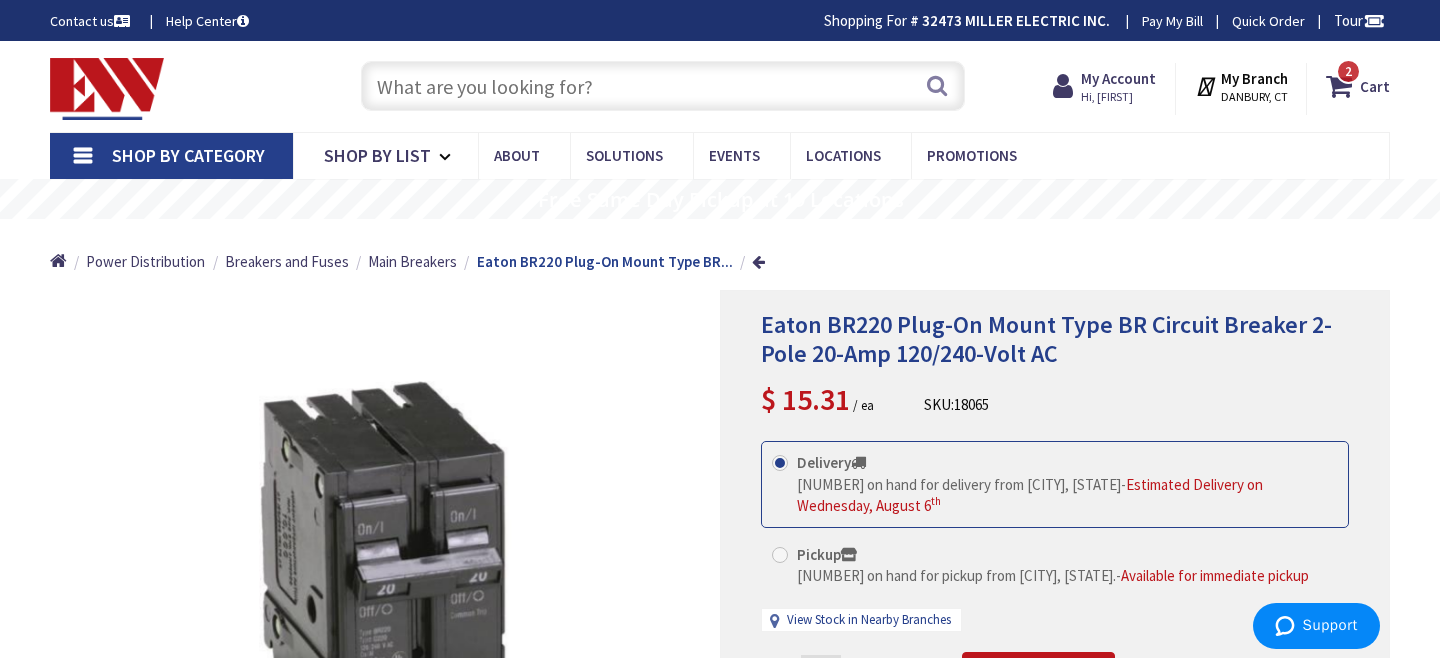 click at bounding box center [663, 86] 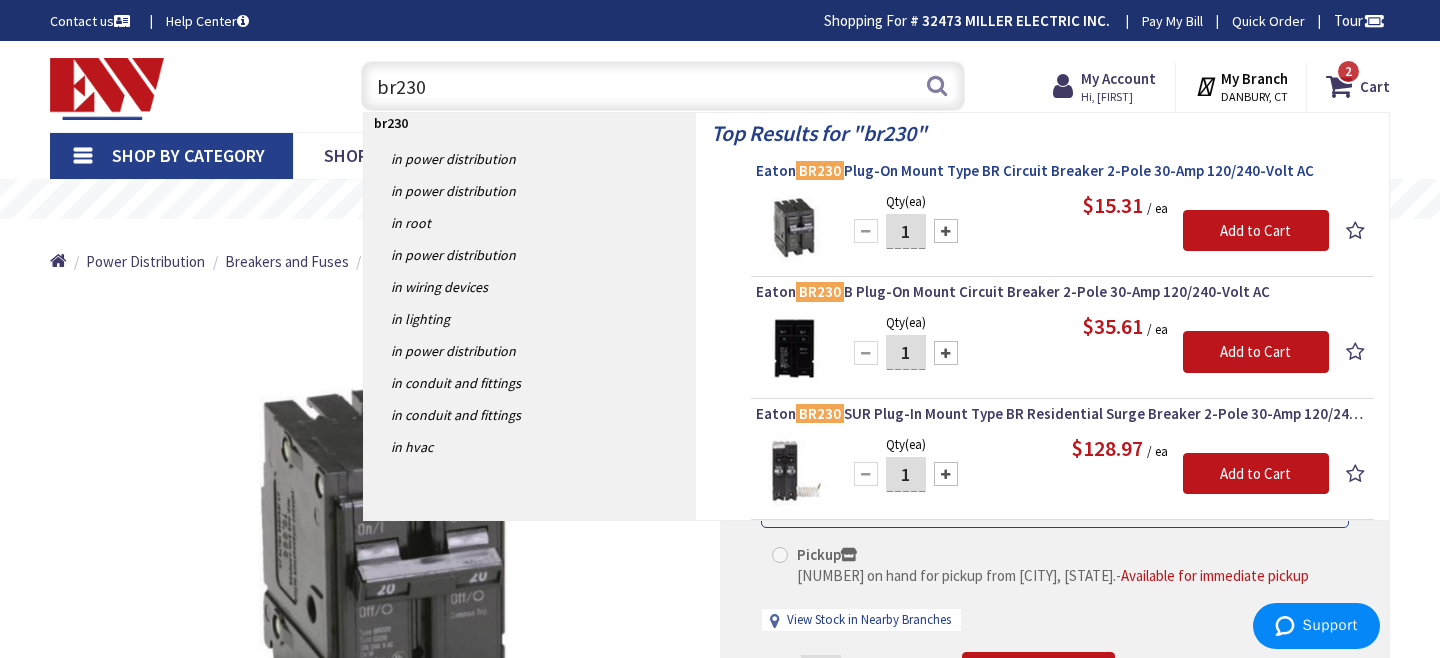 type on "br230" 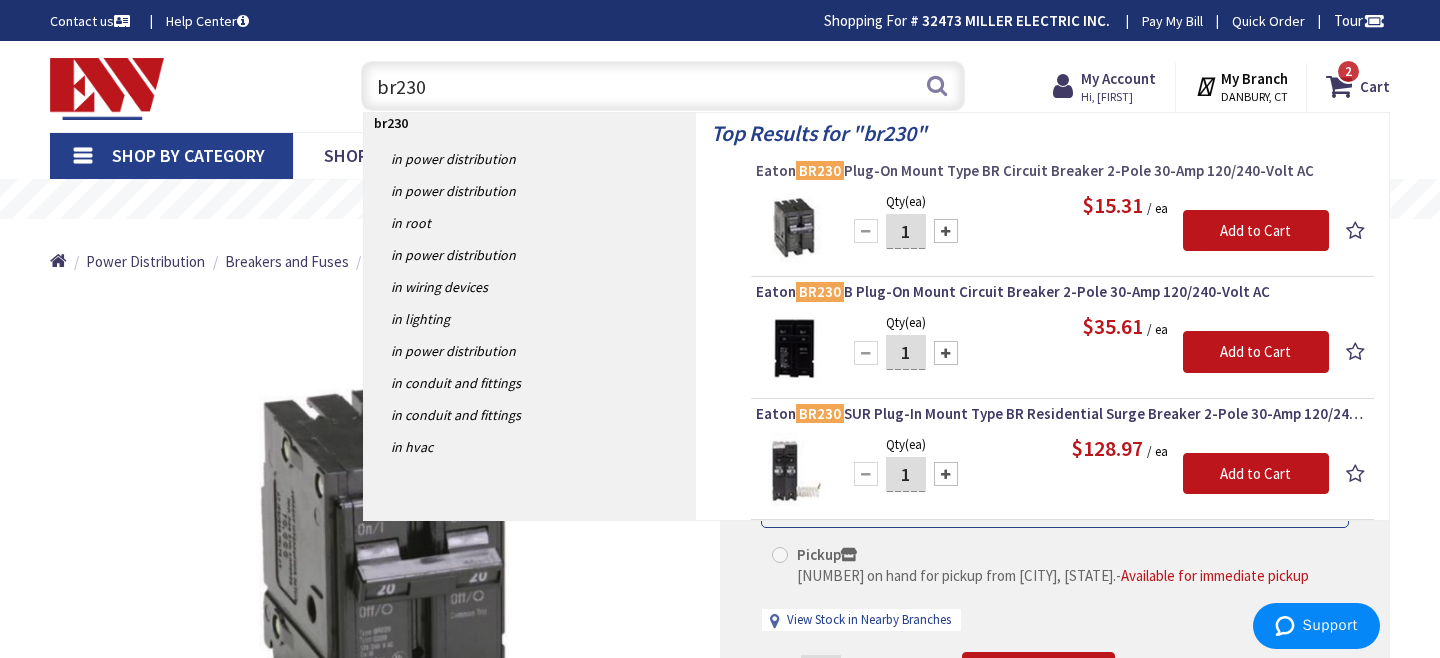 click on "Eaton  BR230  Plug-On Mount Type BR Circuit Breaker 2-Pole 30-Amp 120/240-Volt AC" at bounding box center [1062, 171] 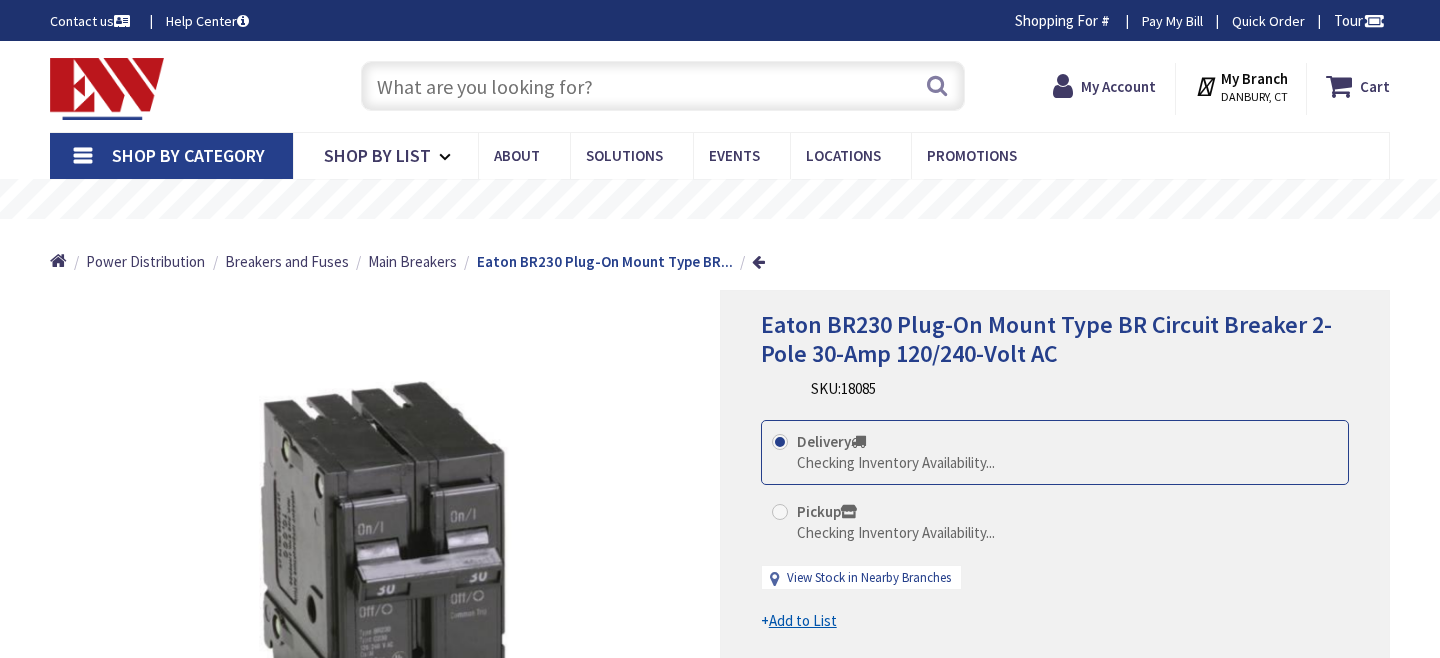 scroll, scrollTop: 0, scrollLeft: 0, axis: both 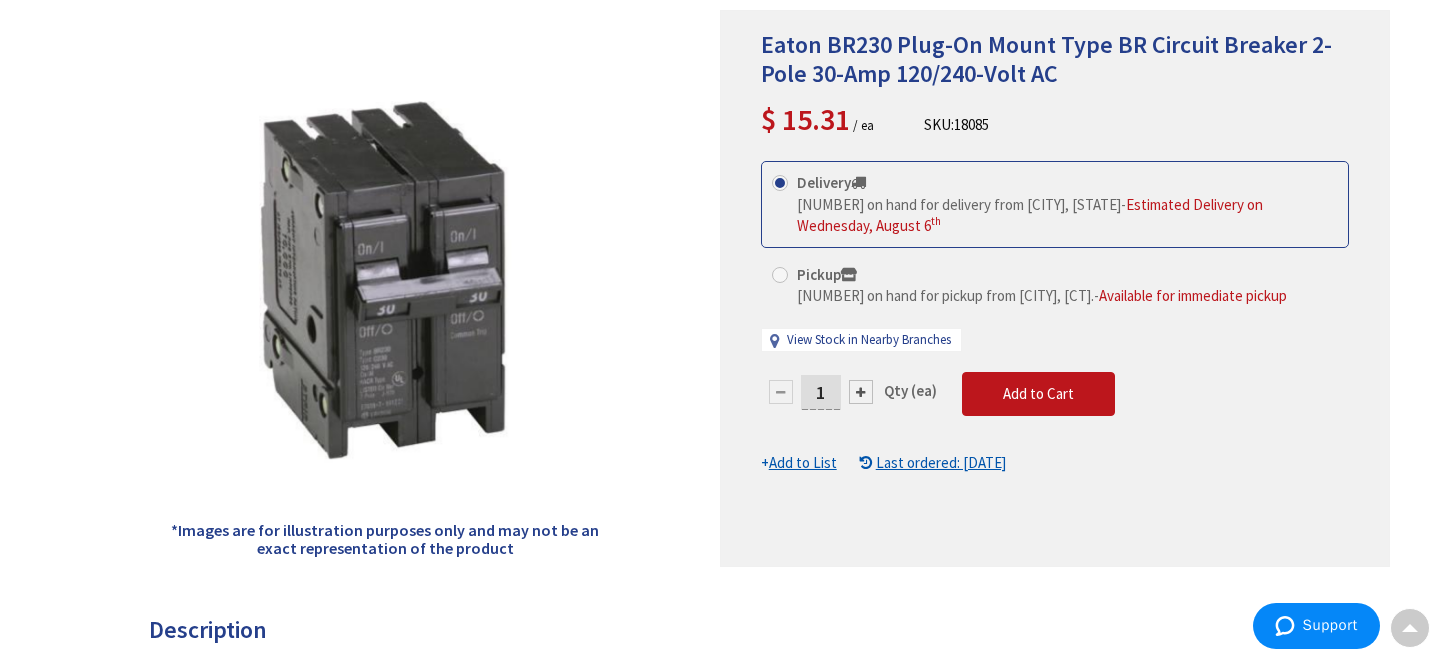 click on "1" at bounding box center [821, 392] 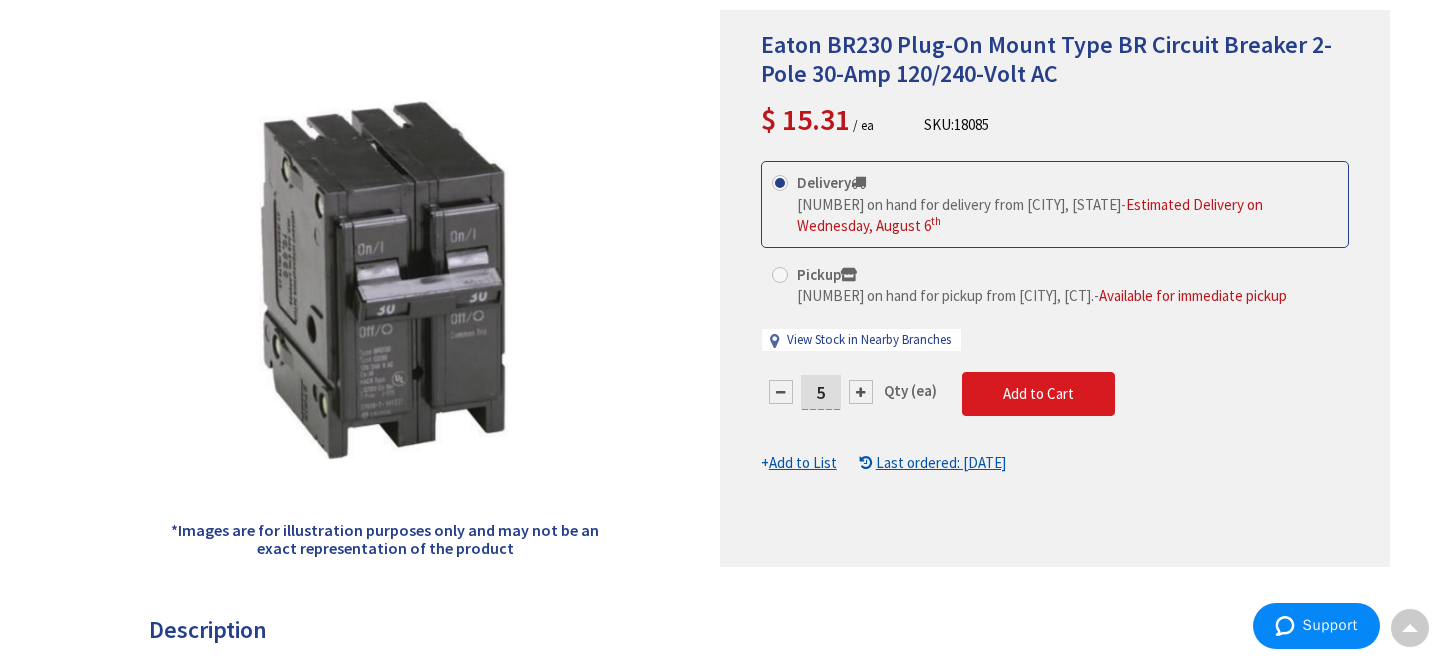 type on "5" 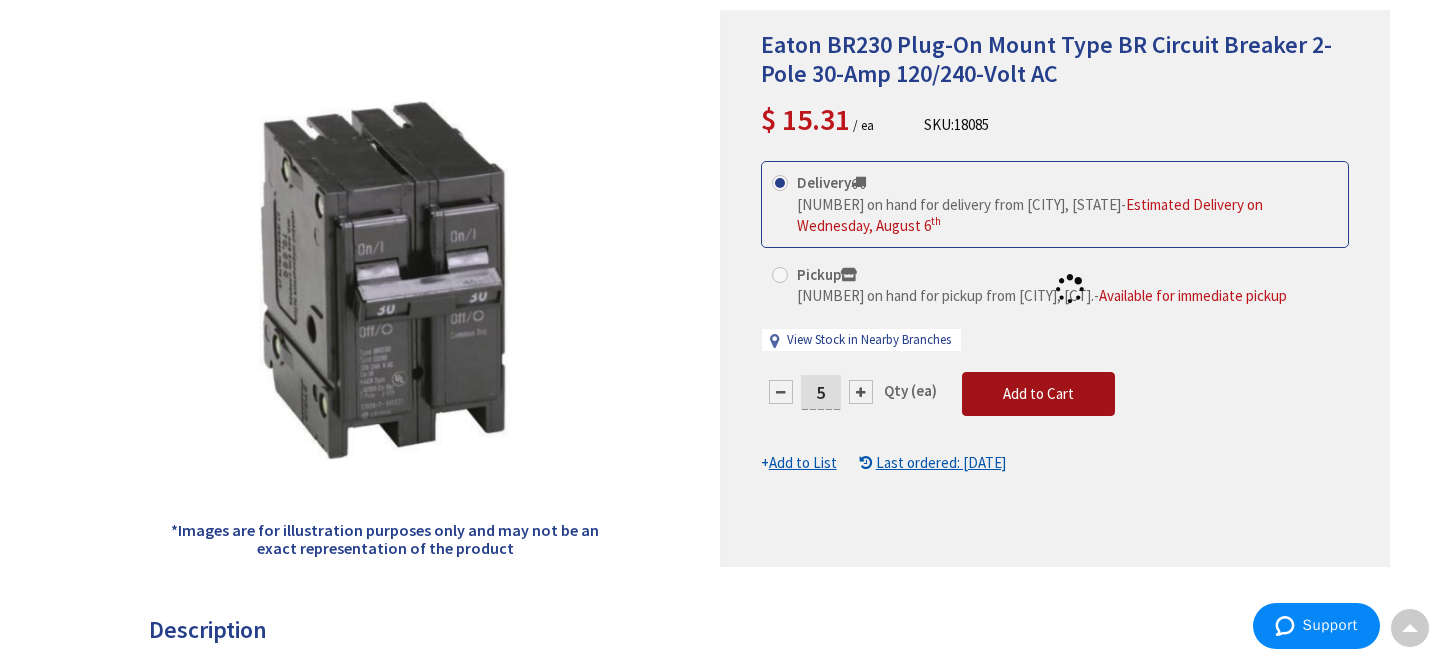 click on "This product is Discontinued
Delivery
[NUMBER] on hand for delivery from [CITY], [CT]
-  Estimated Delivery on Wednesday, August 6 th
Pickup
25 on hand for pickup from [CITY], [CT].
-  Available for immediate pickup
View Stock in Nearby Branches
5 Qty (ea)" at bounding box center [1055, 317] 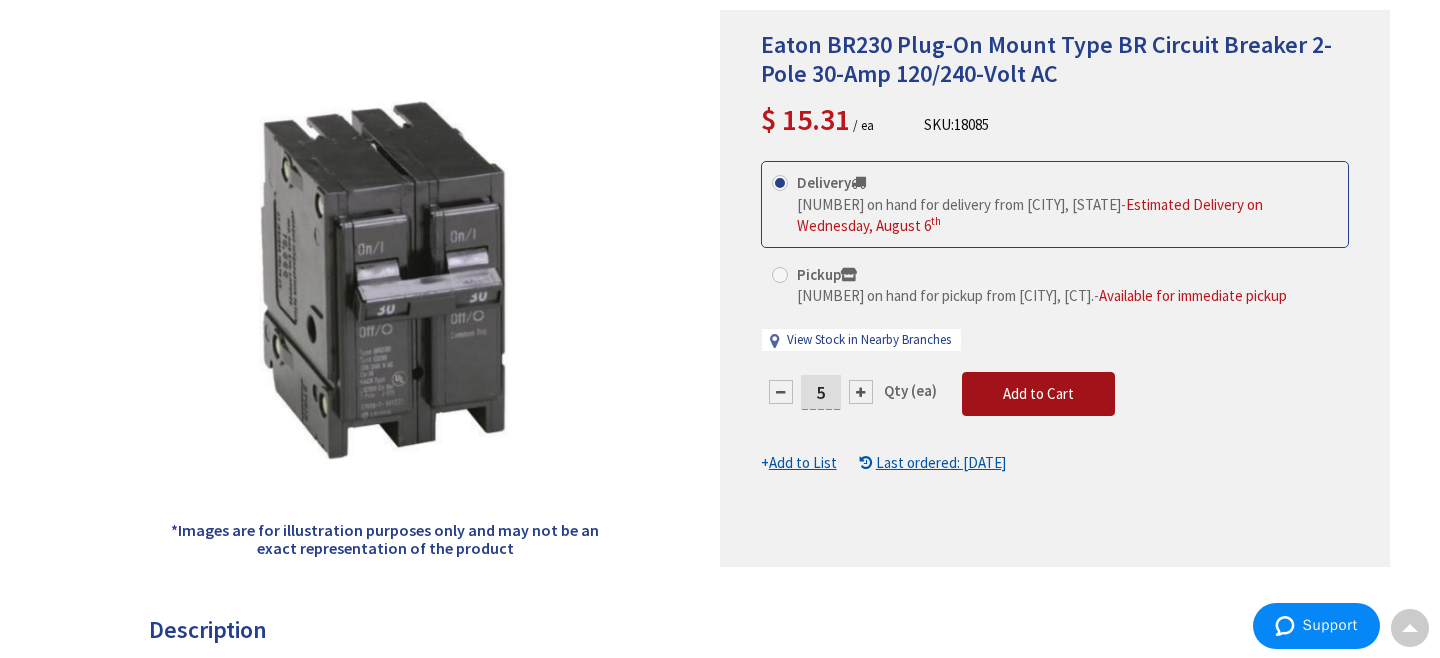click on "Add to Cart" at bounding box center [1038, 393] 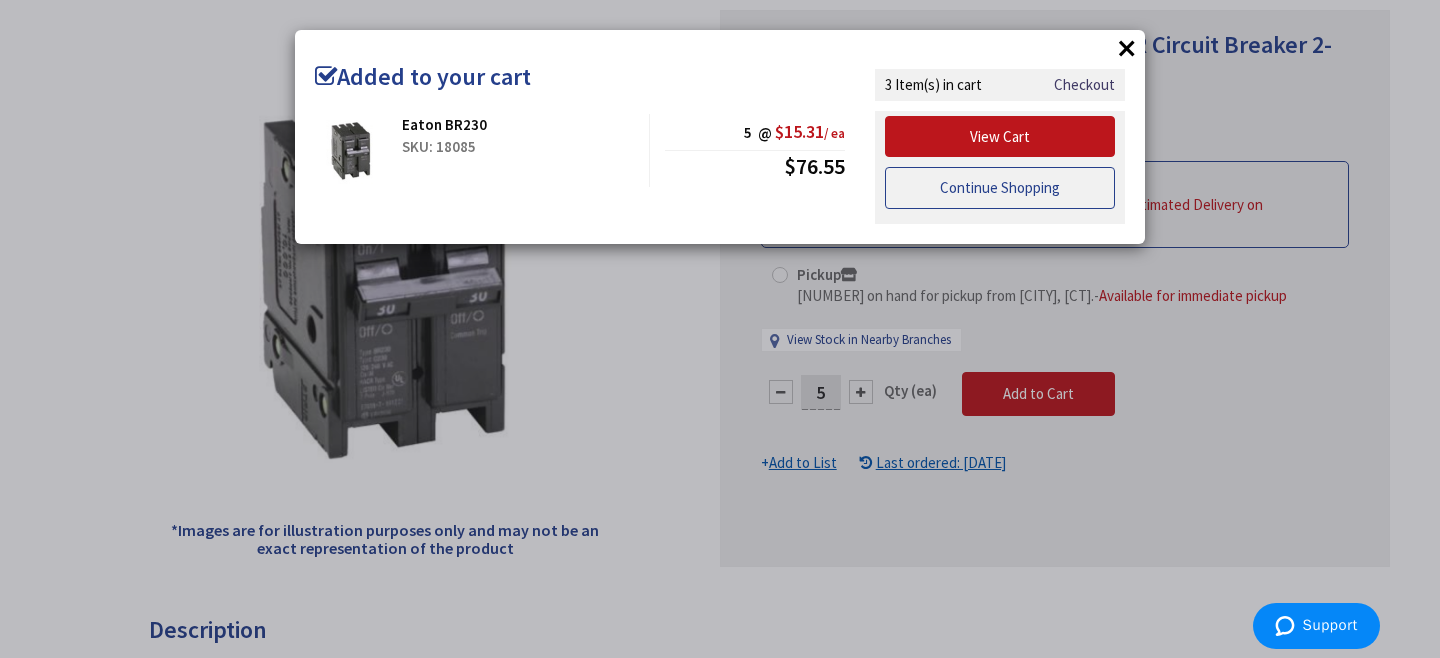 click on "Continue Shopping" at bounding box center [1000, 188] 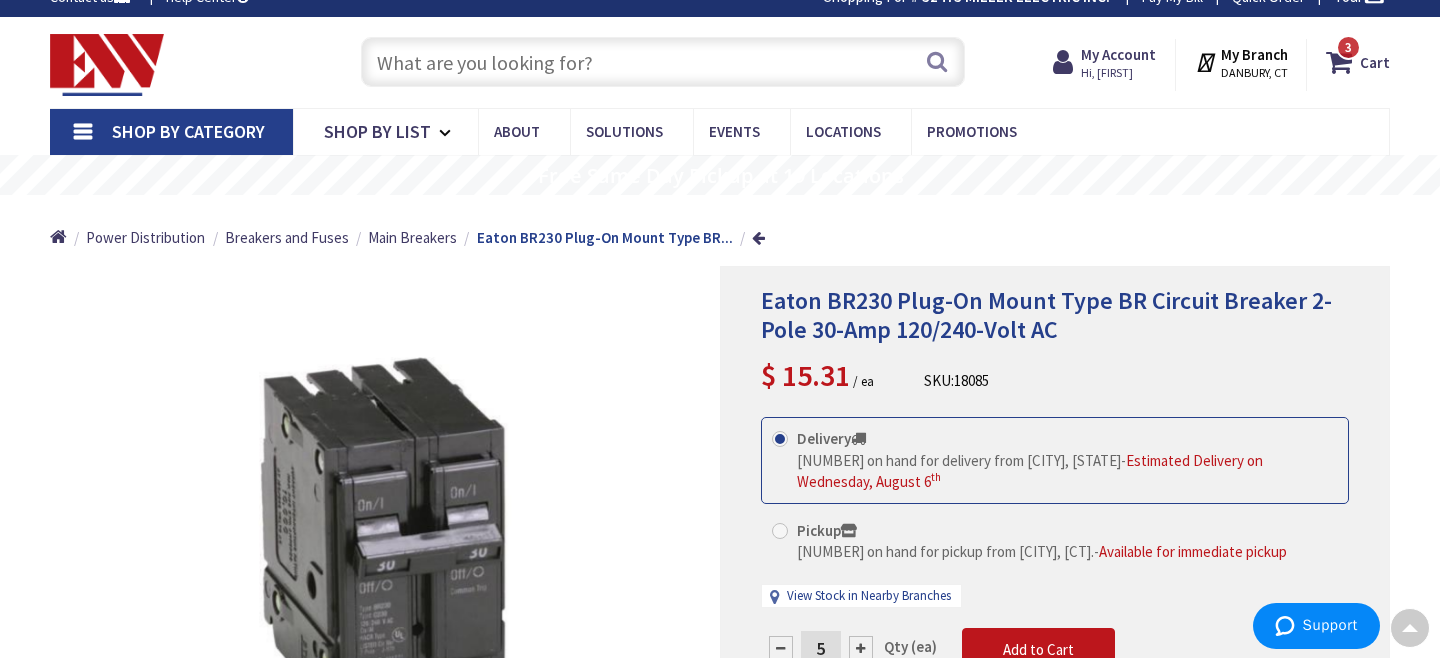 scroll, scrollTop: 0, scrollLeft: 0, axis: both 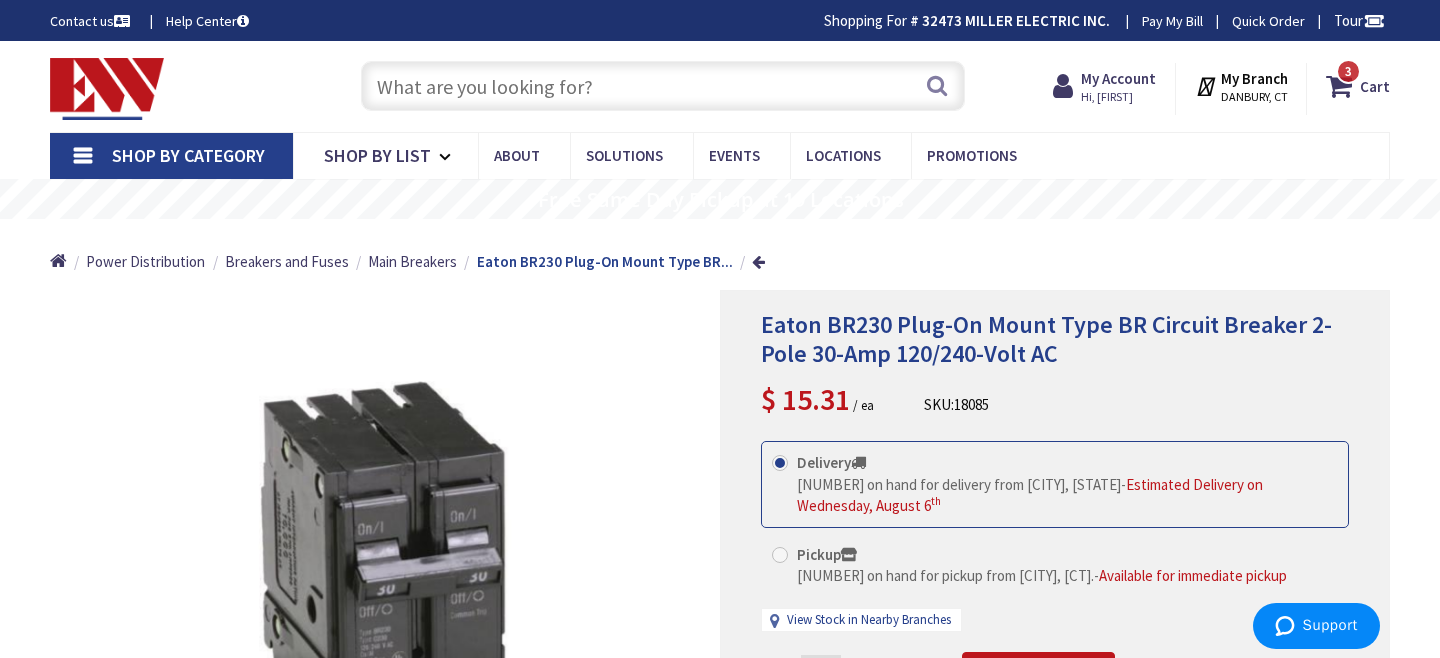 click at bounding box center [663, 86] 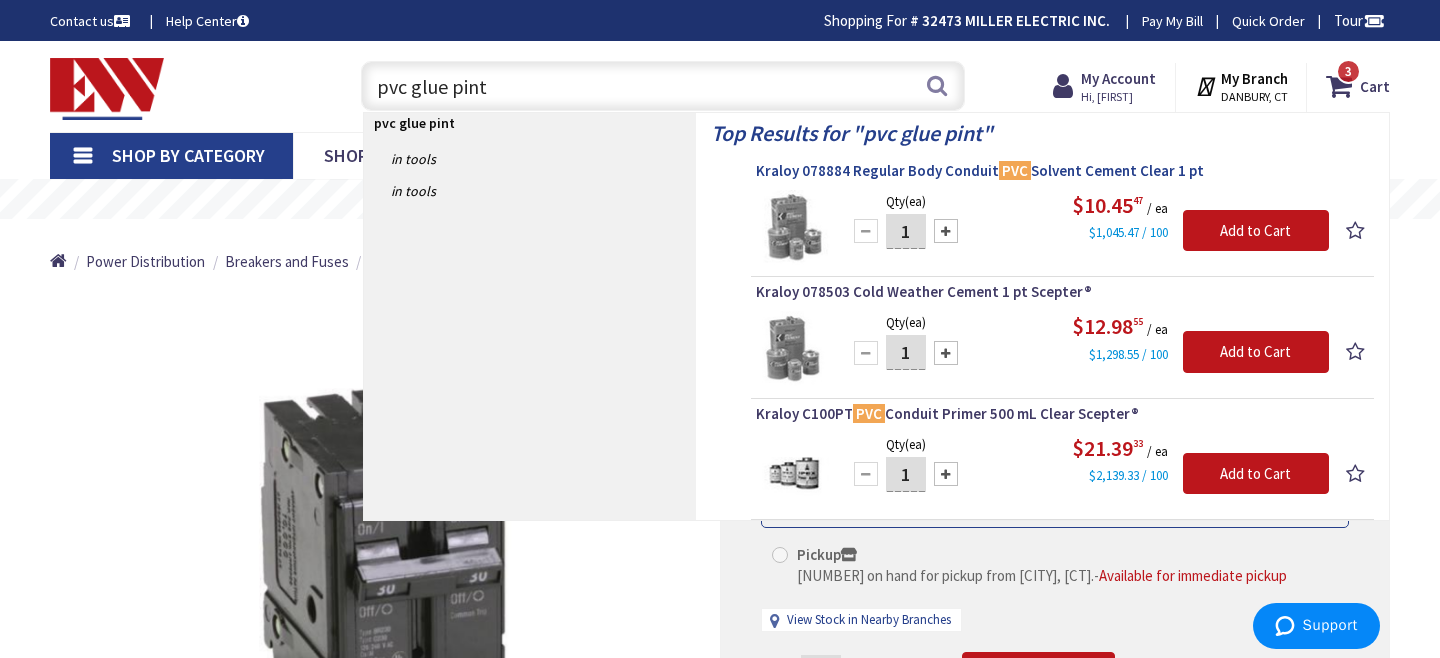 type on "pvc glue pint" 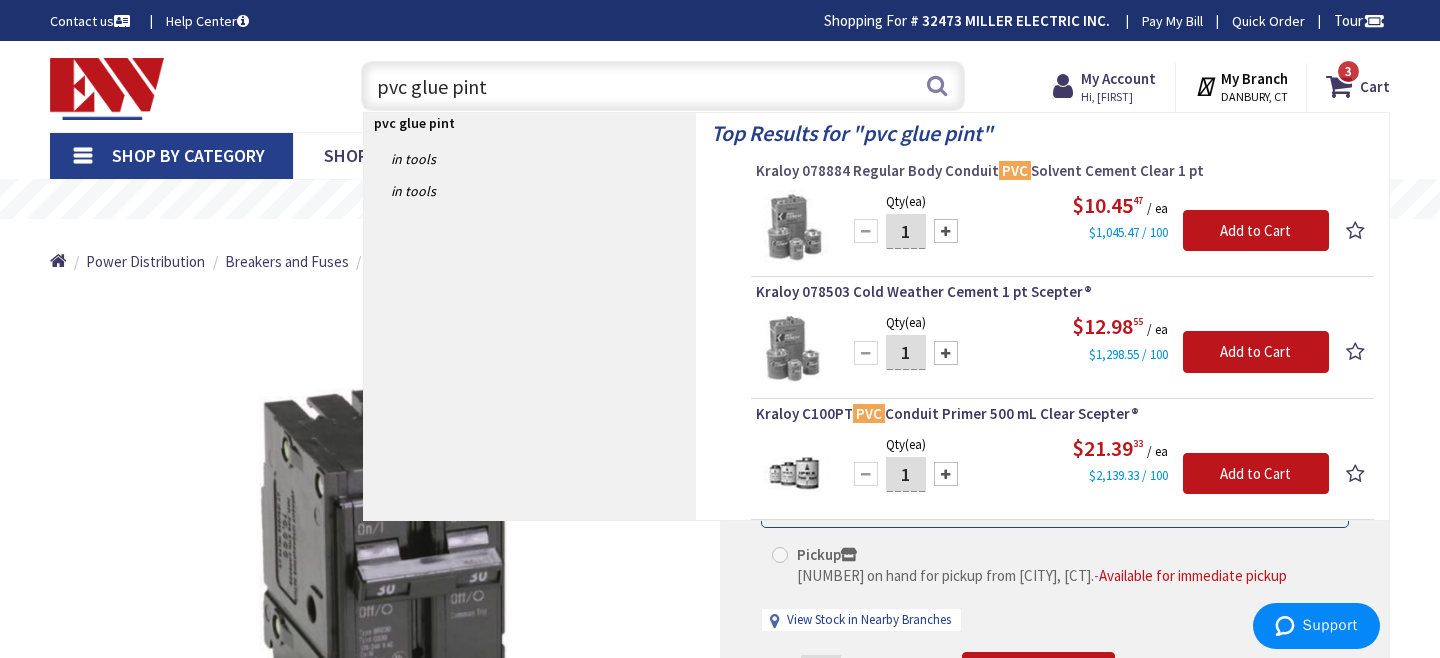 click on "Kraloy 078884 Regular Body Conduit  PVC  Solvent Cement Clear 1 pt" at bounding box center [1062, 171] 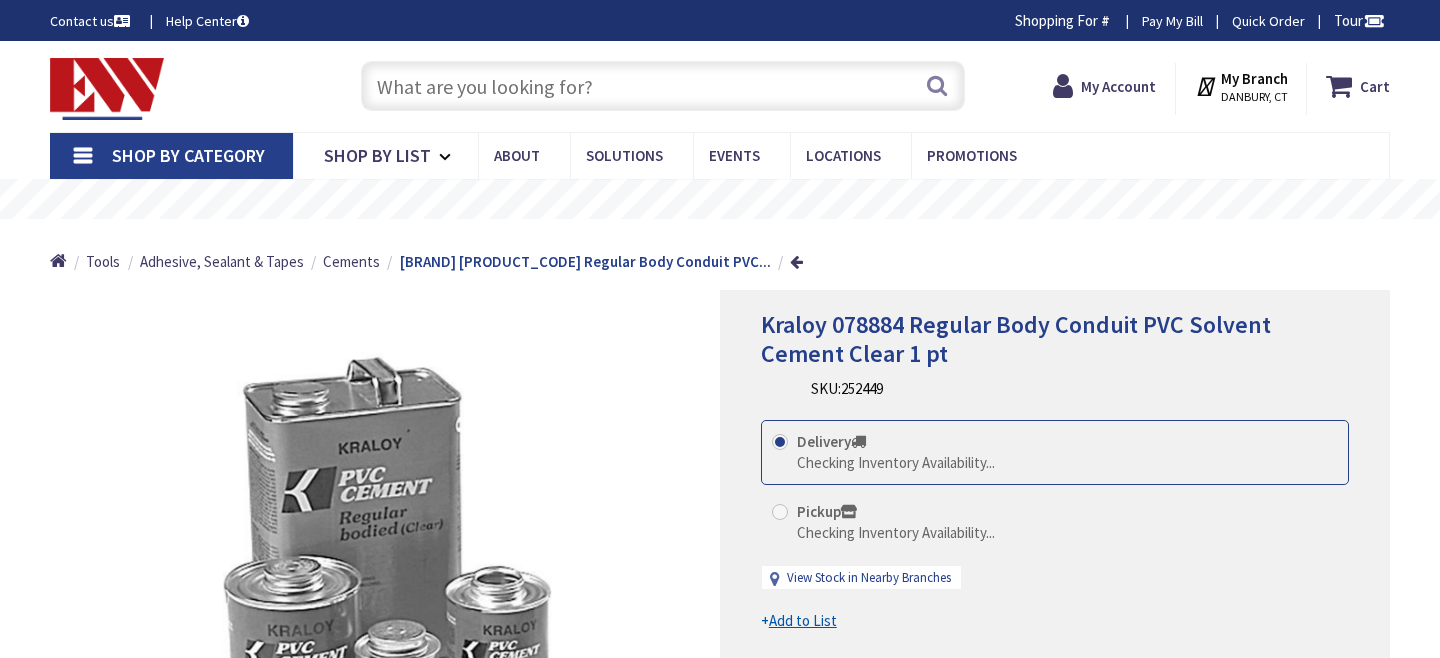 scroll, scrollTop: 0, scrollLeft: 0, axis: both 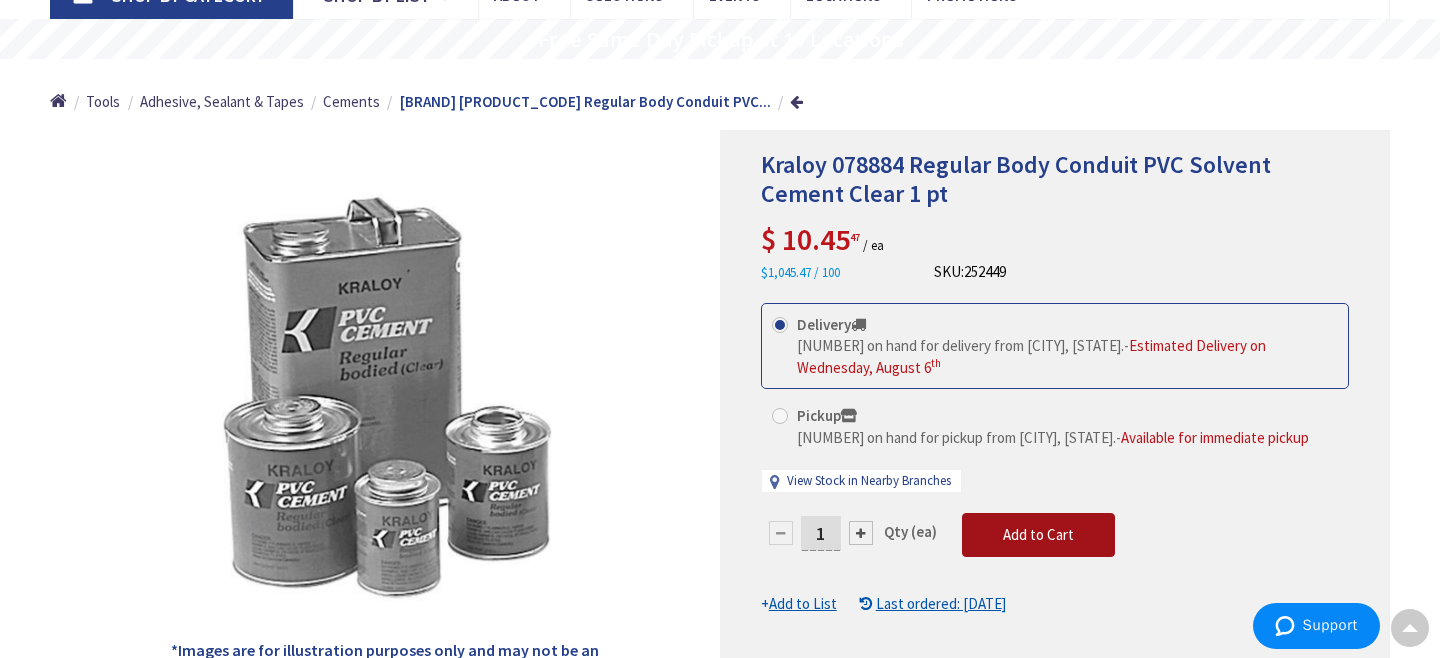 click on "Add to Cart" at bounding box center (1038, 535) 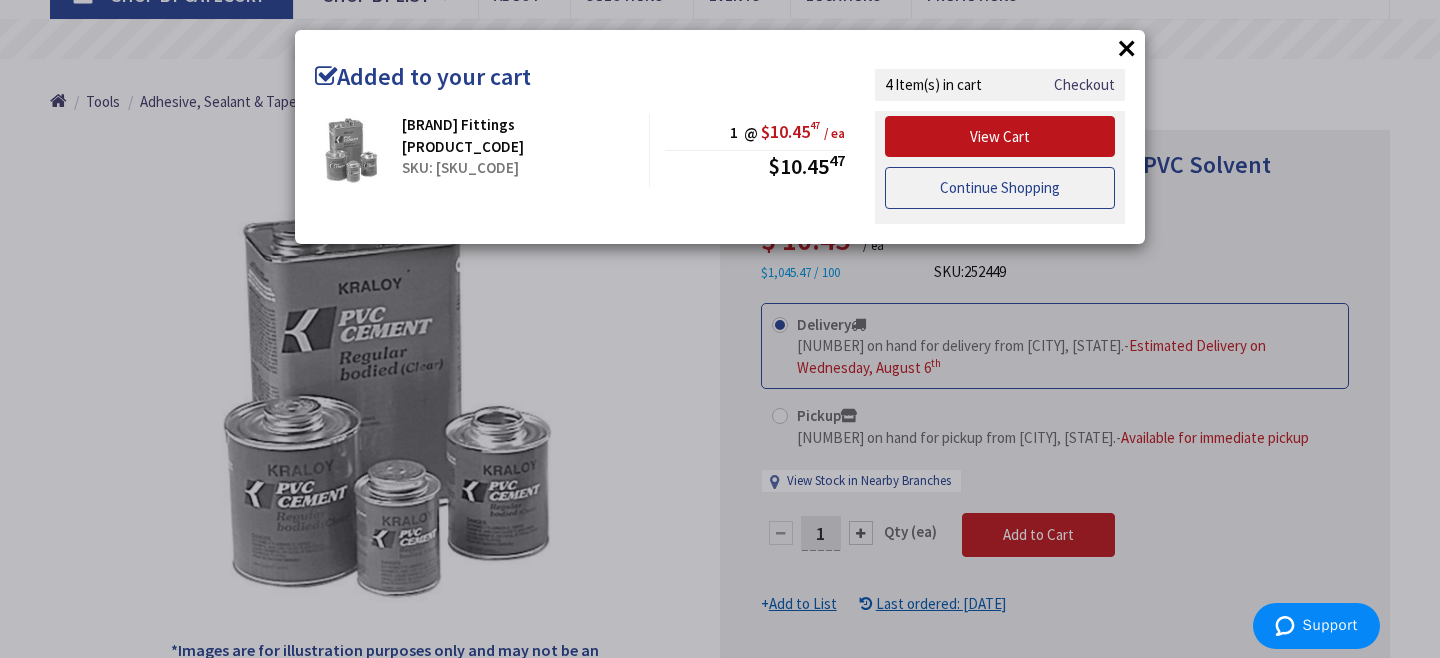 click on "Continue Shopping" at bounding box center (1000, 188) 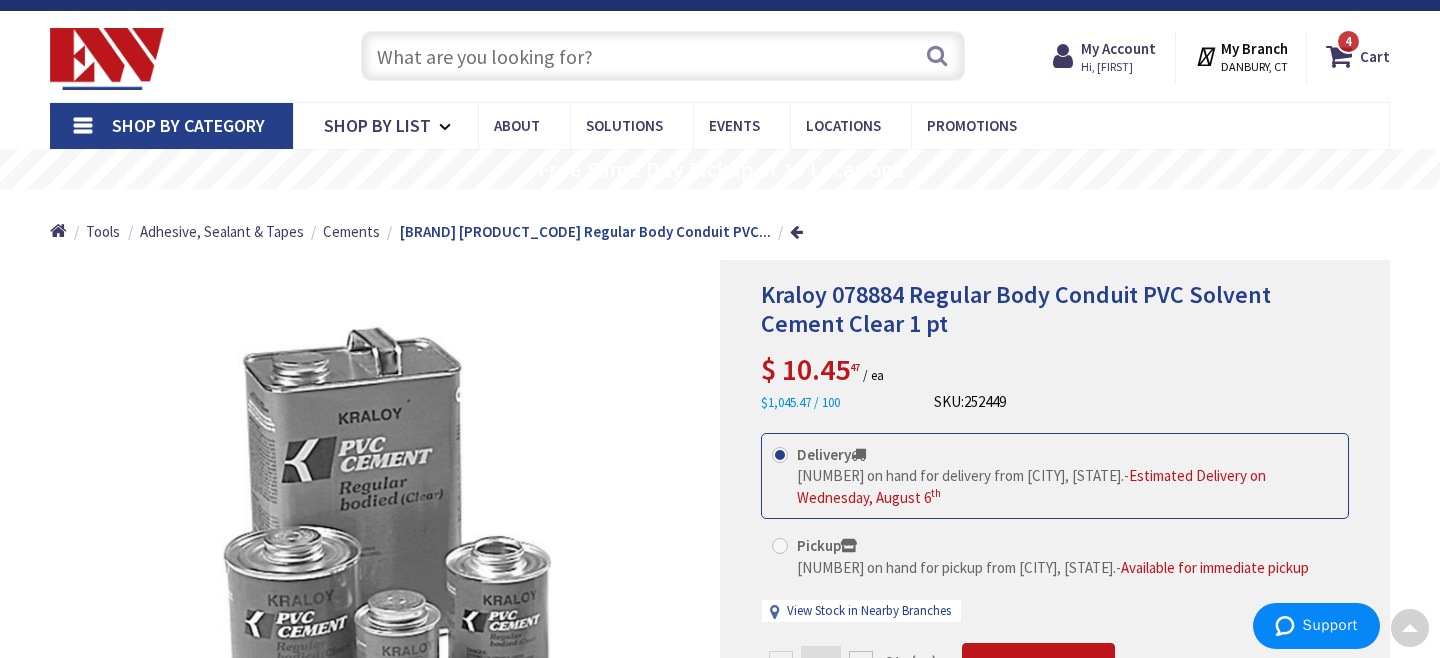 scroll, scrollTop: 0, scrollLeft: 0, axis: both 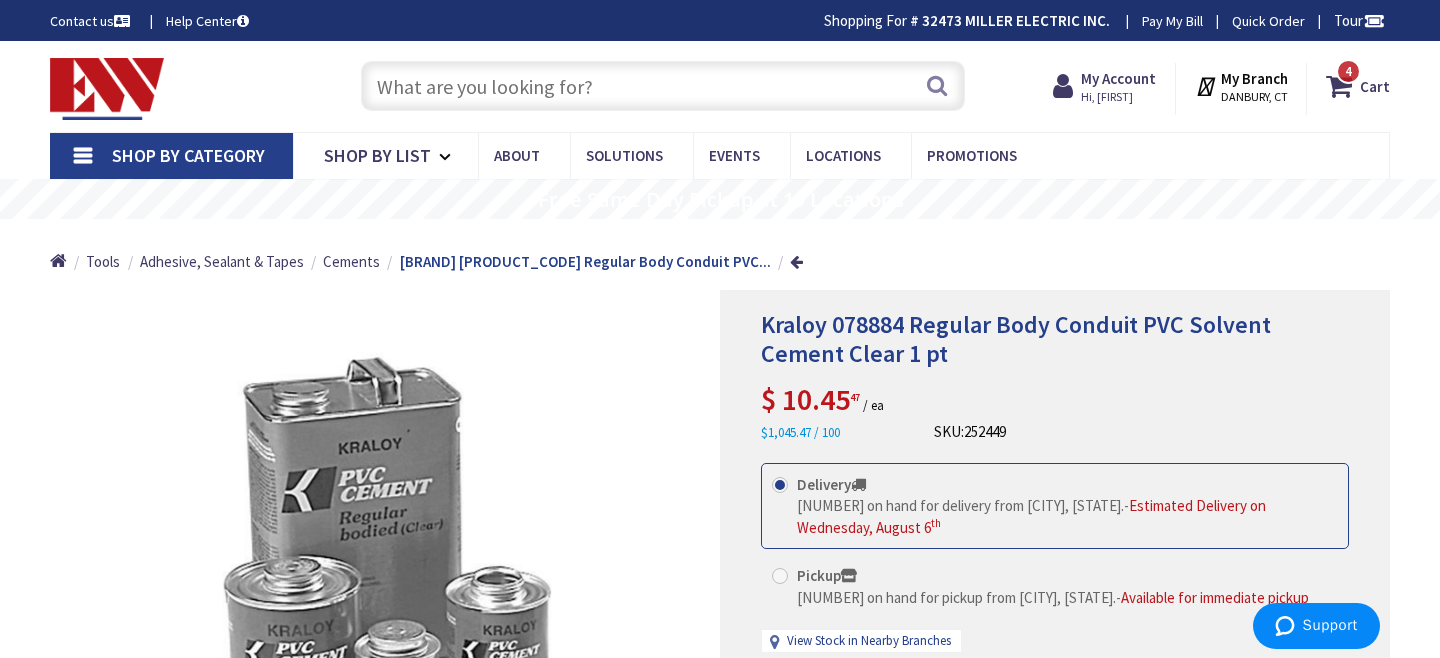click at bounding box center [663, 86] 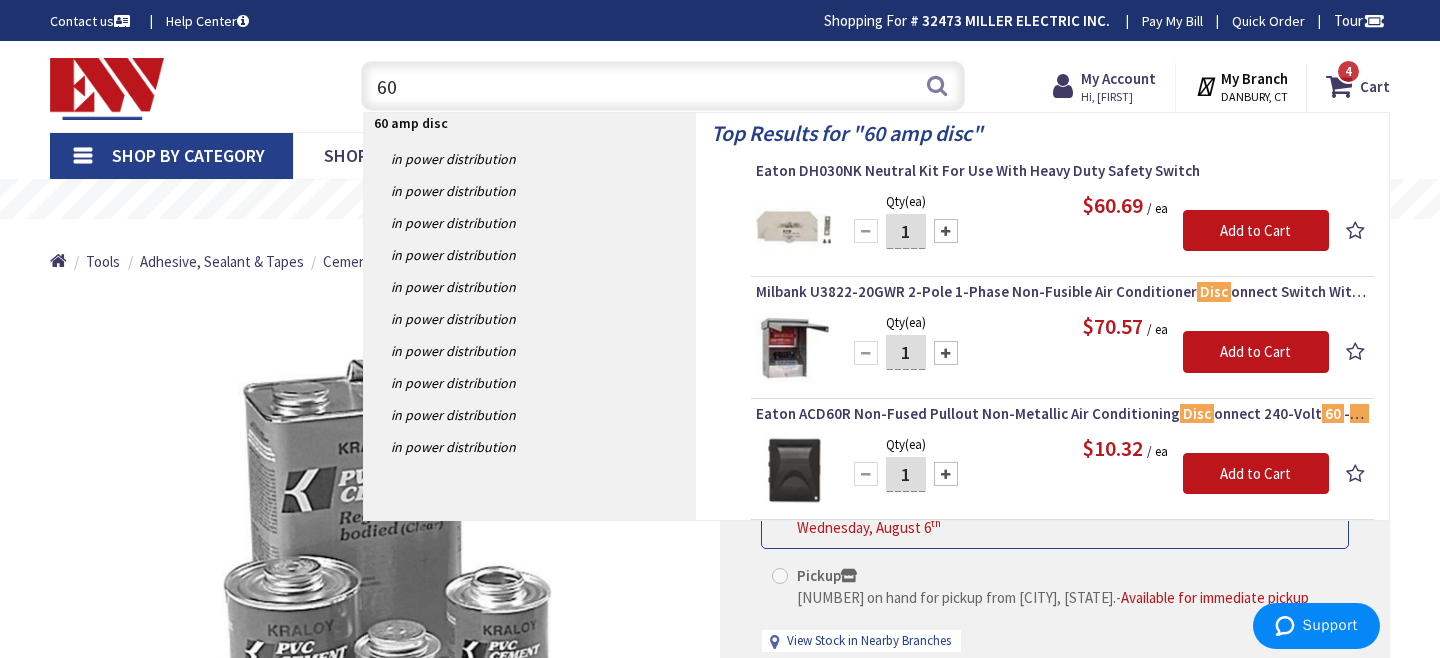 type on "6" 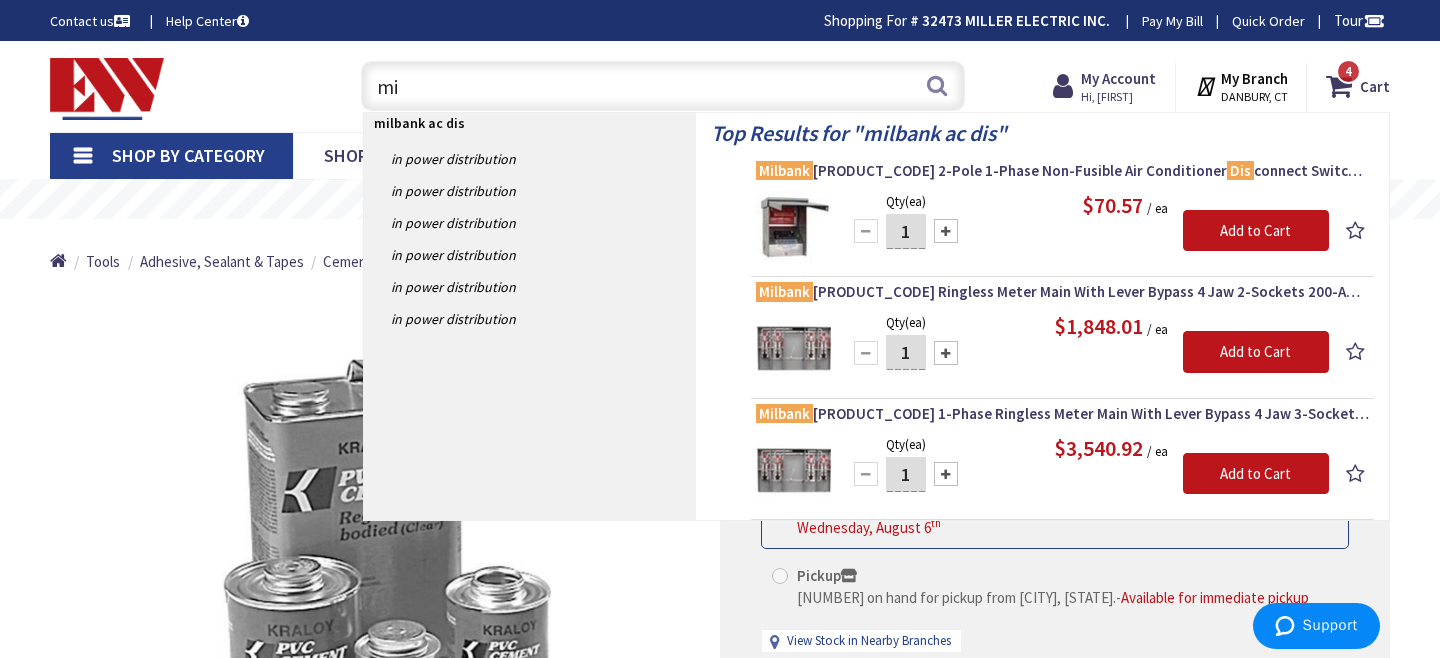 type on "m" 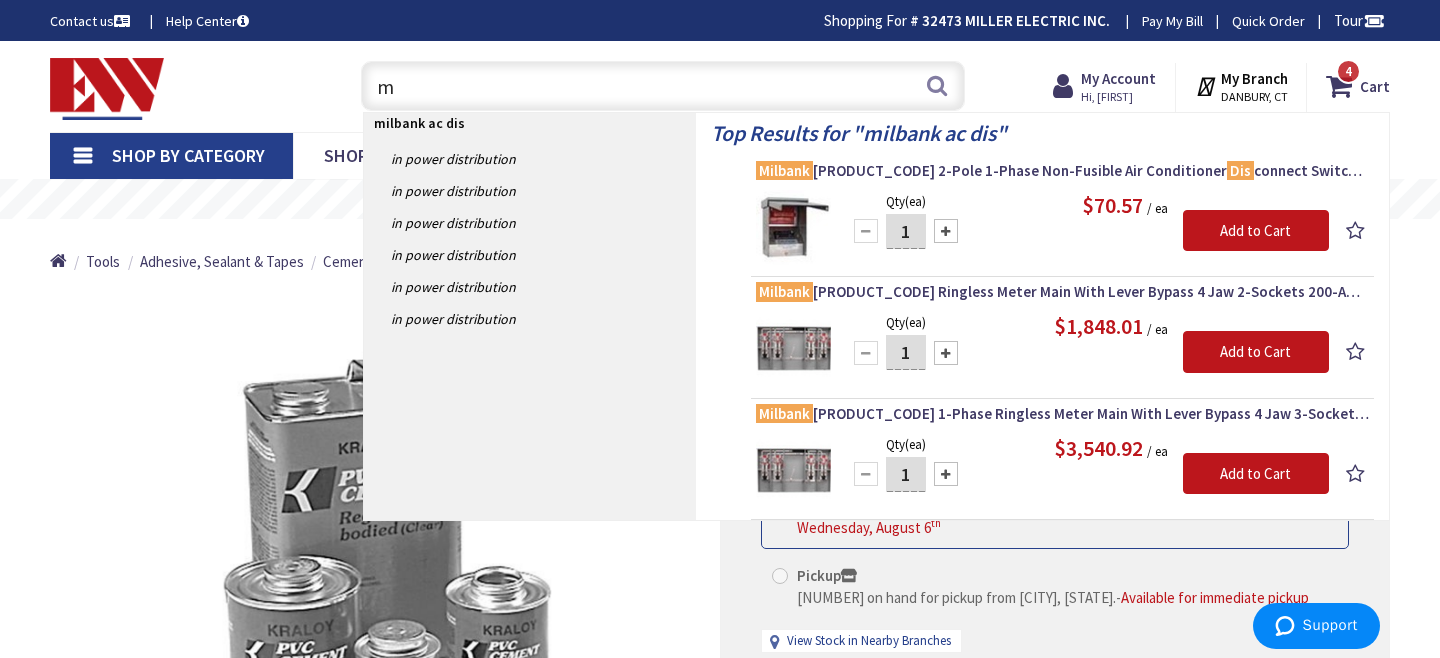type 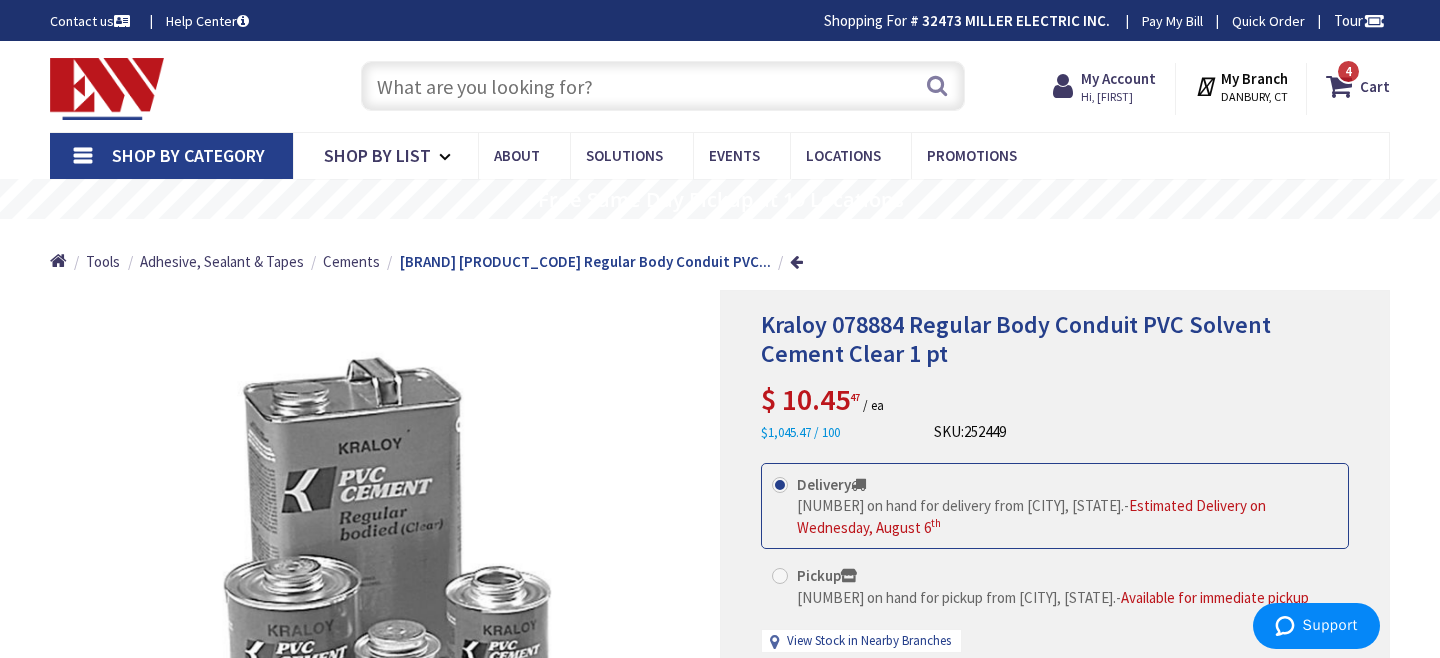 click on "Shop By Category" at bounding box center [188, 155] 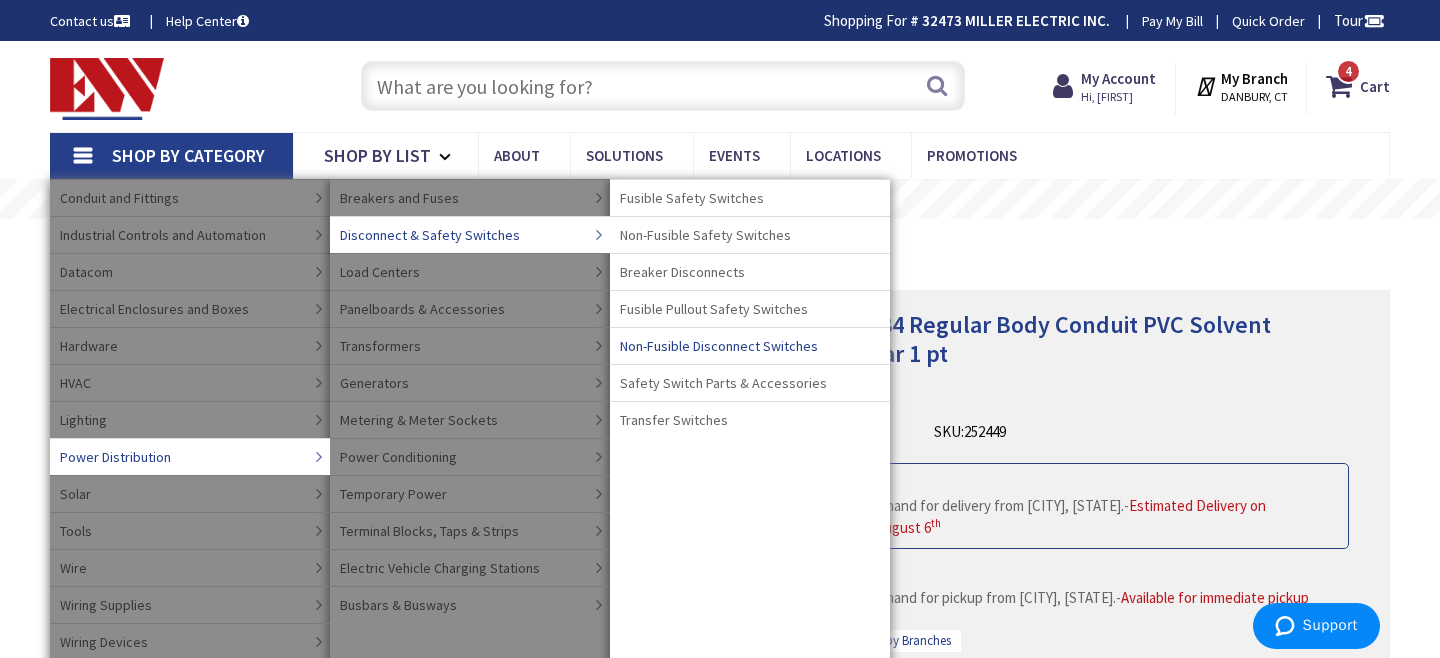 click on "Non-Fusible Disconnect Switches" at bounding box center (719, 346) 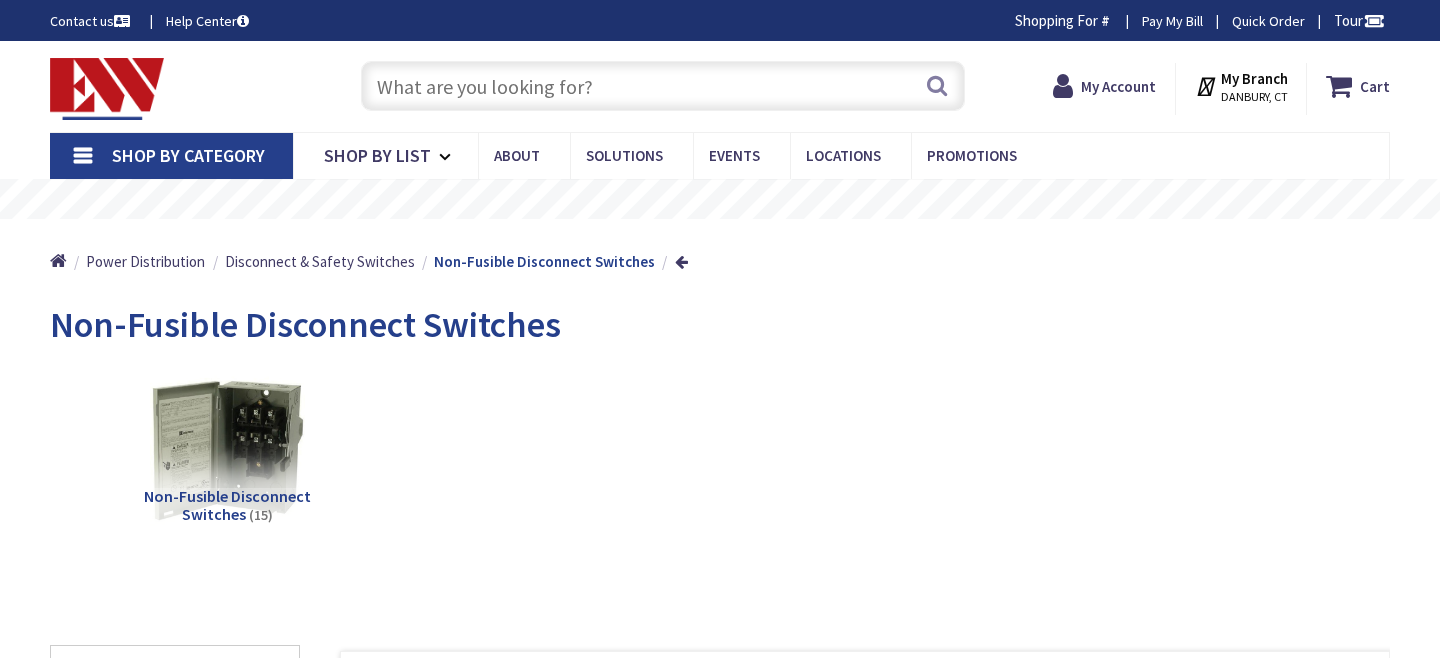 scroll, scrollTop: 0, scrollLeft: 0, axis: both 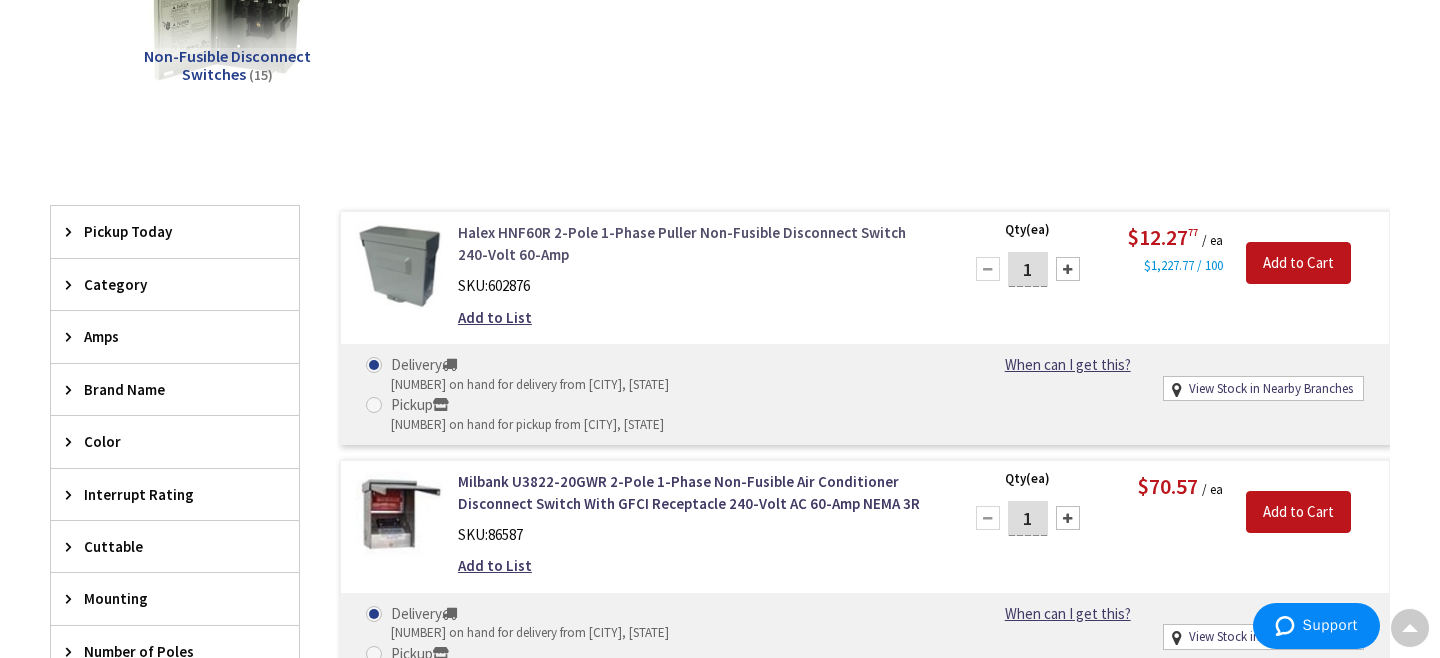 click on "Halex HNF60R 2-Pole 1-Phase Puller Non-Fusible Disconnect Switch 240-Volt 60-Amp" at bounding box center [697, 243] 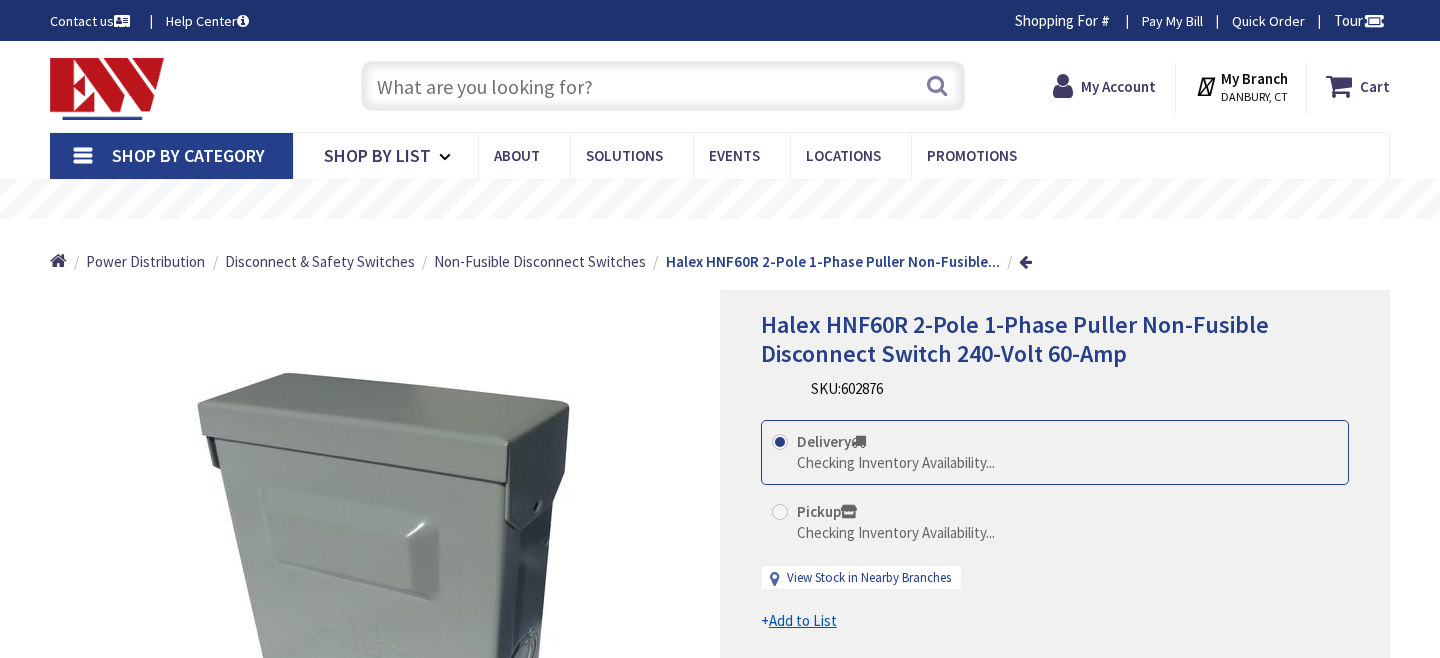 scroll, scrollTop: 0, scrollLeft: 0, axis: both 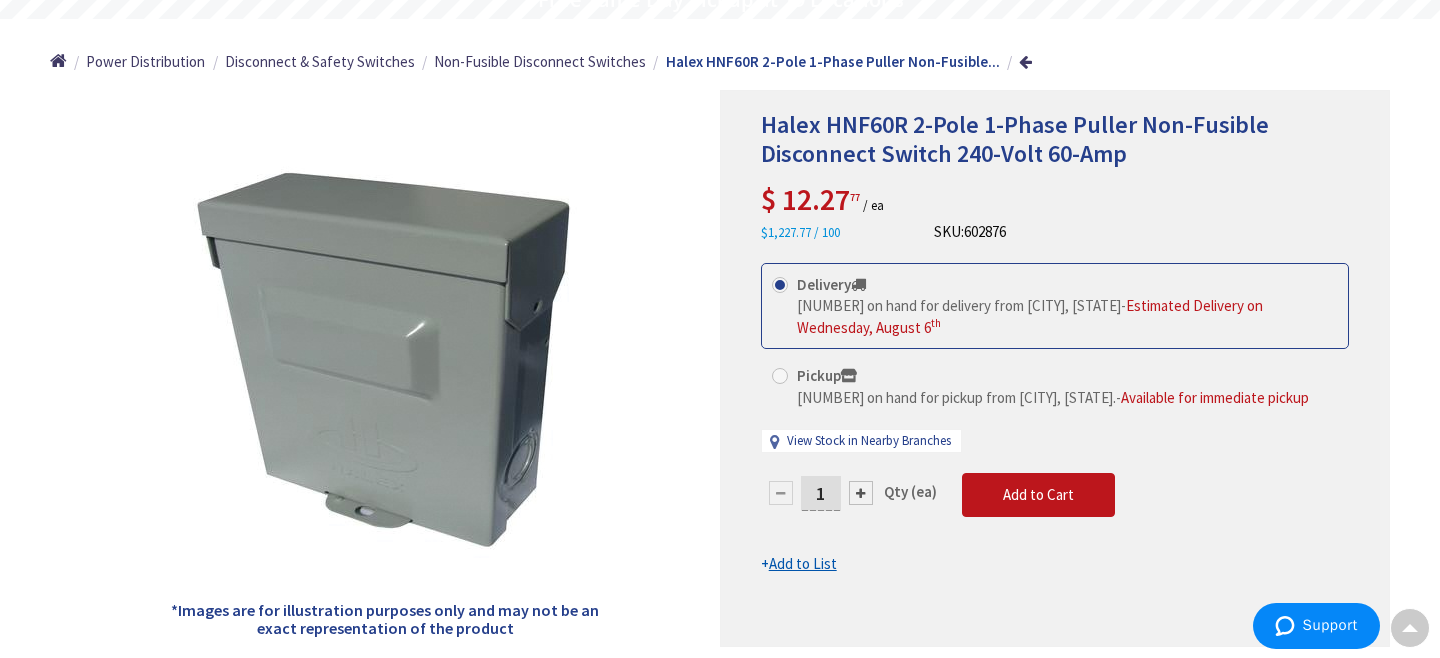 click on "1" at bounding box center (821, 493) 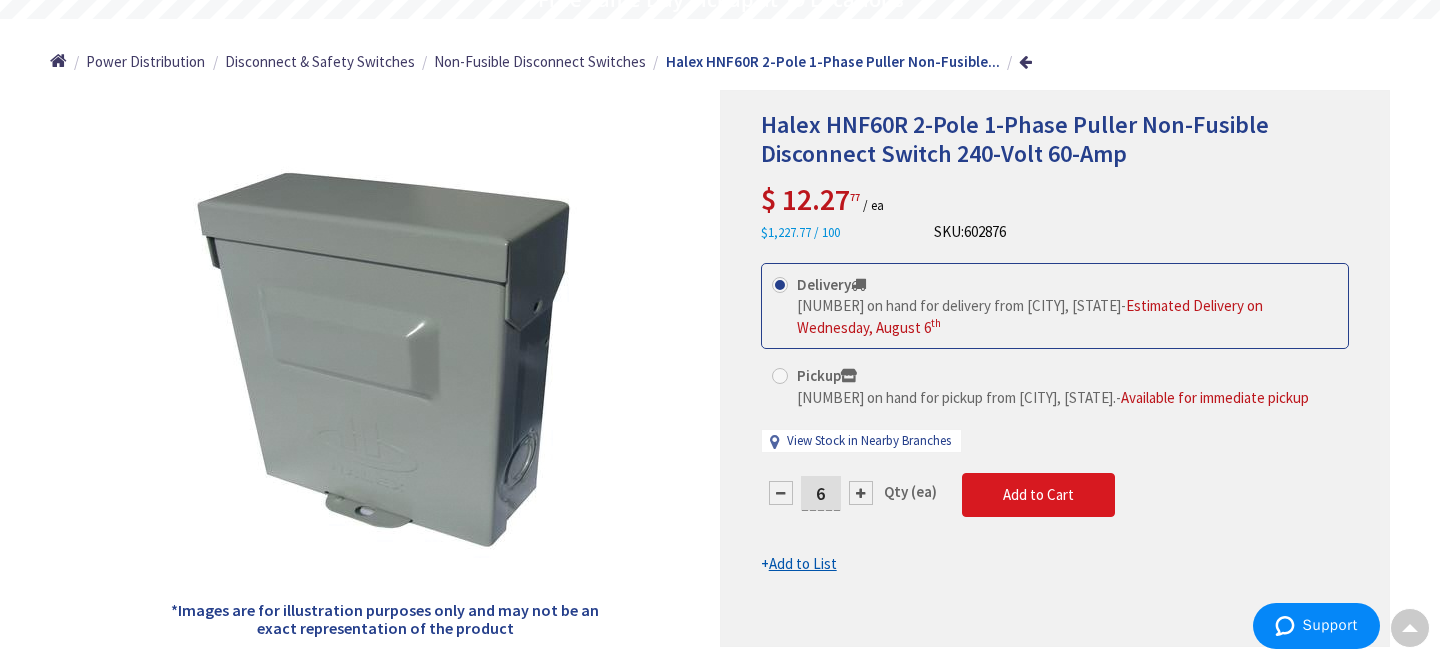 type on "6" 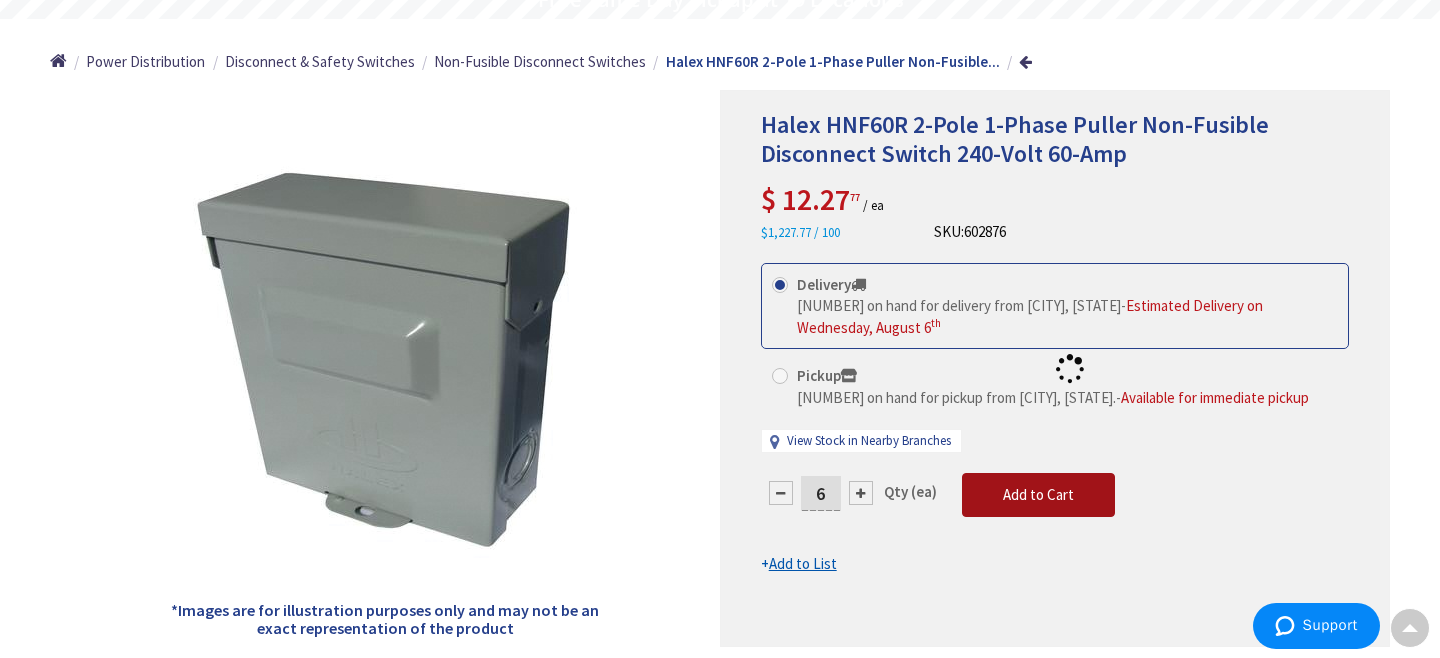 click on "This product is Discontinued
Delivery
1888 on hand for delivery from Middletown, CT
-  Estimated Delivery on Wednesday, August 6 th
Pickup
1 on hand for pickup from Danbury, CT.
-  Available for immediate pickup
View Stock in Nearby Branches
6 Qty (ea) Add to Cart" at bounding box center (1055, 419) 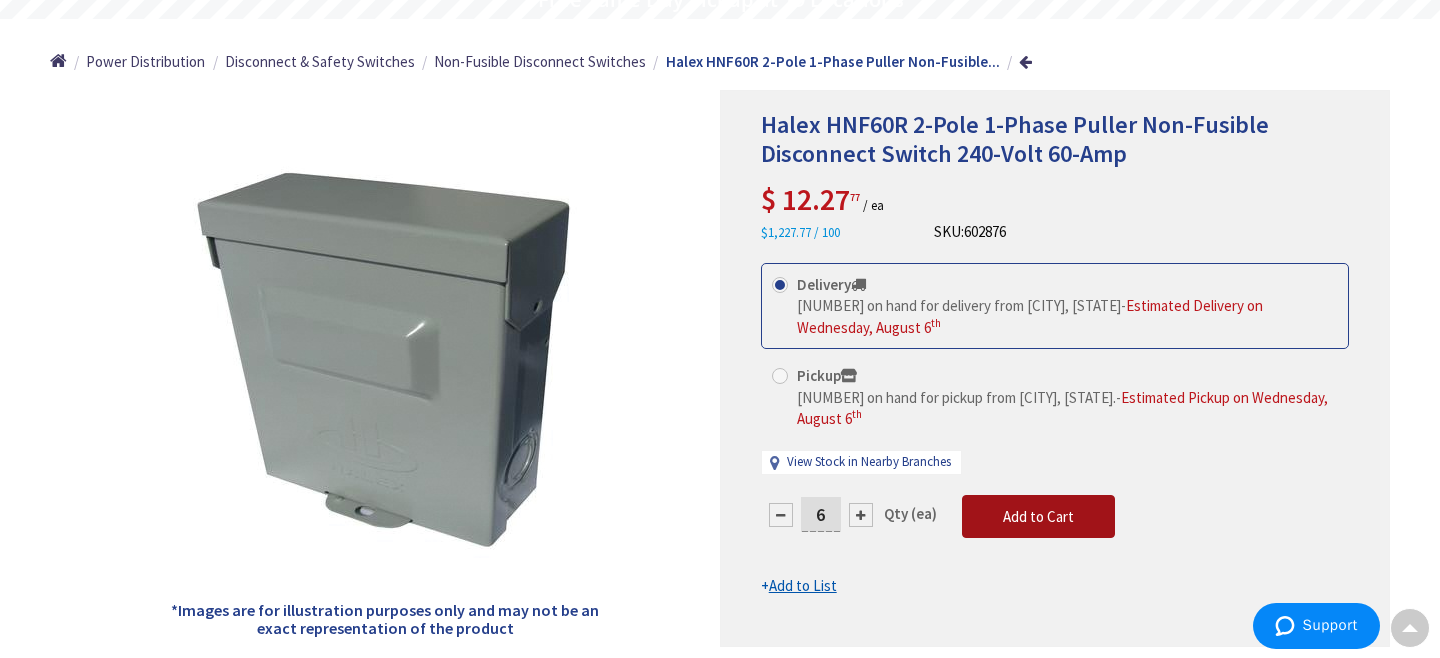 click on "Add to Cart" at bounding box center [1038, 516] 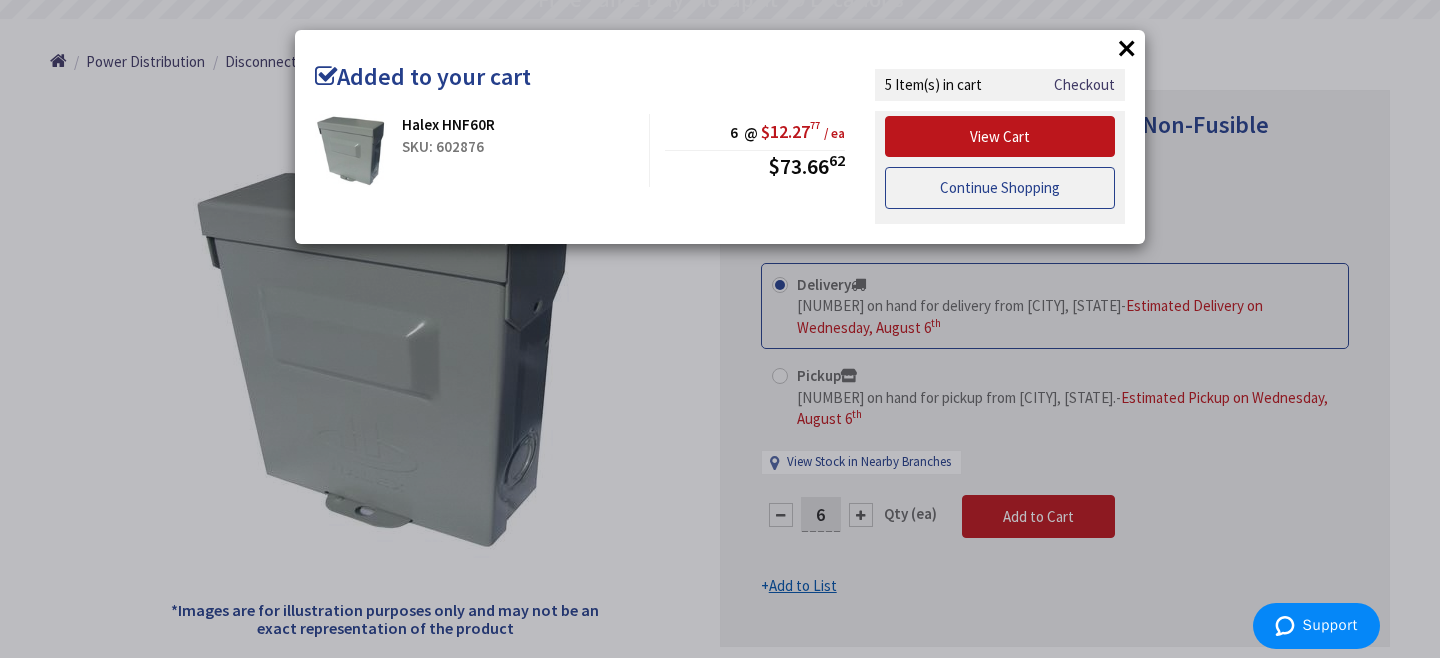 click on "Continue Shopping" at bounding box center (1000, 188) 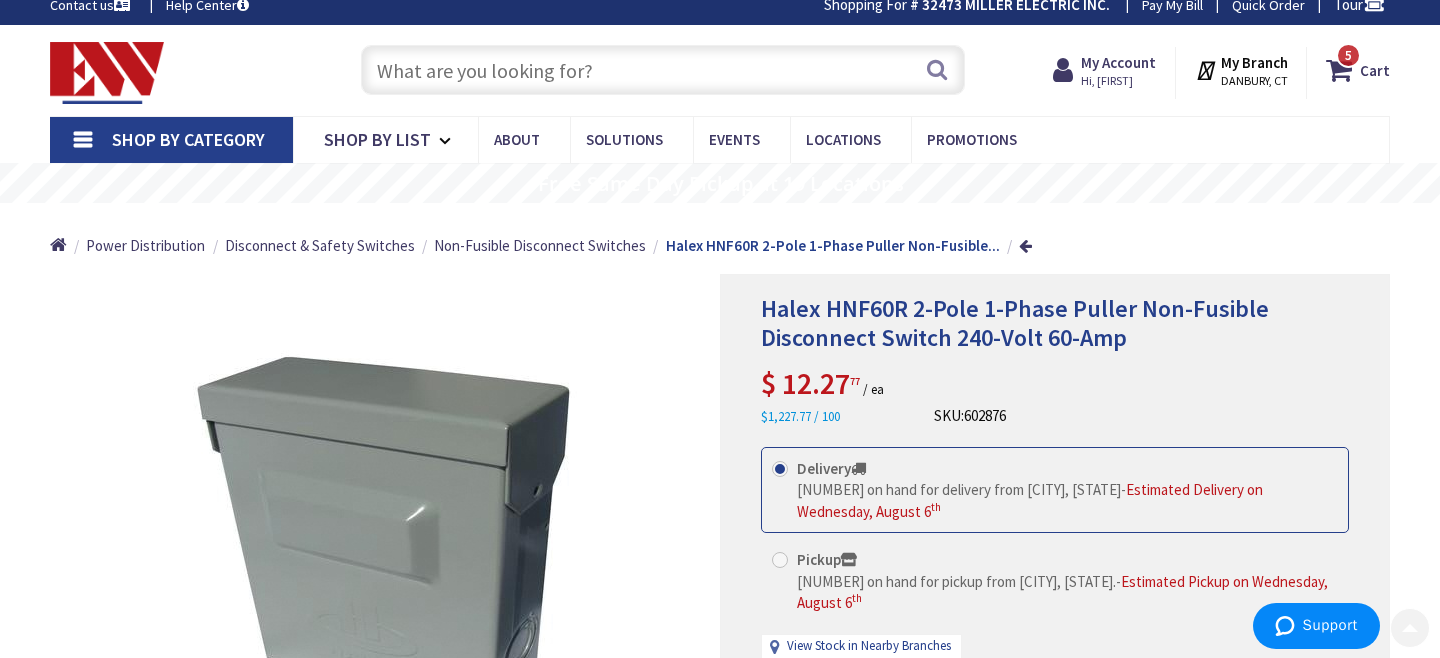scroll, scrollTop: 0, scrollLeft: 0, axis: both 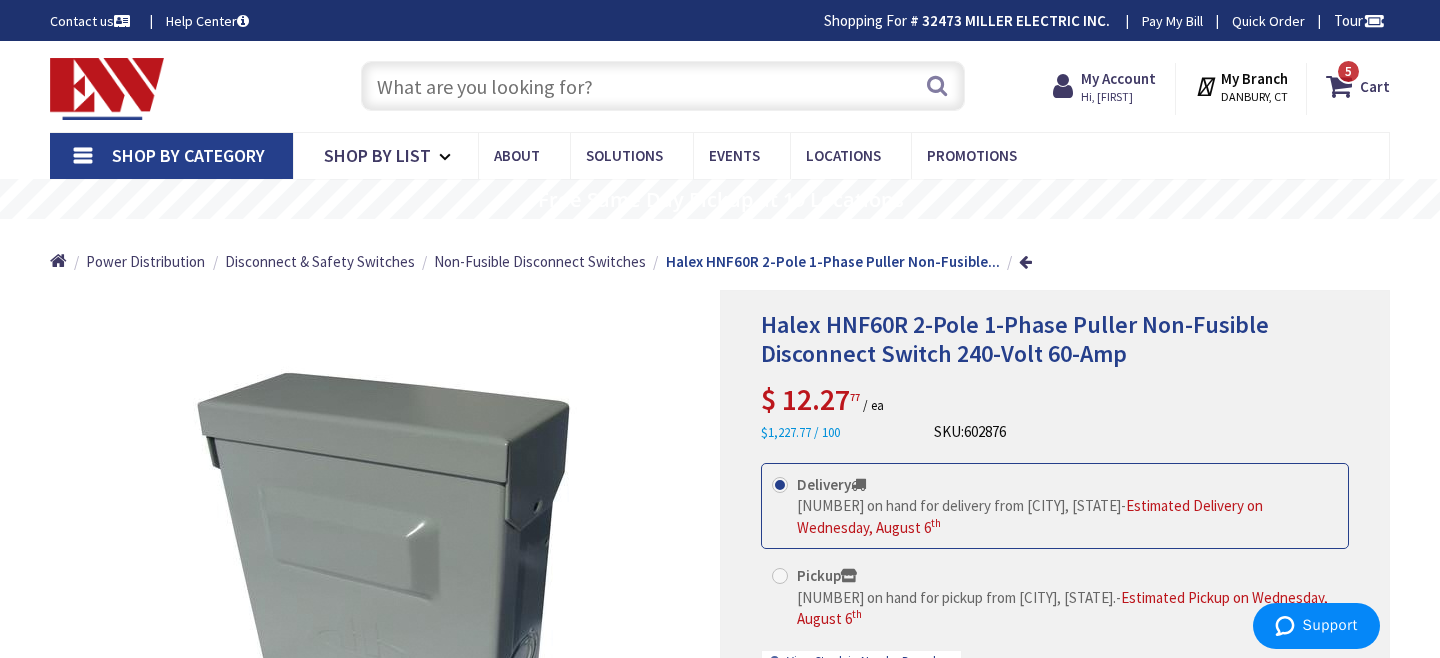 click at bounding box center (663, 86) 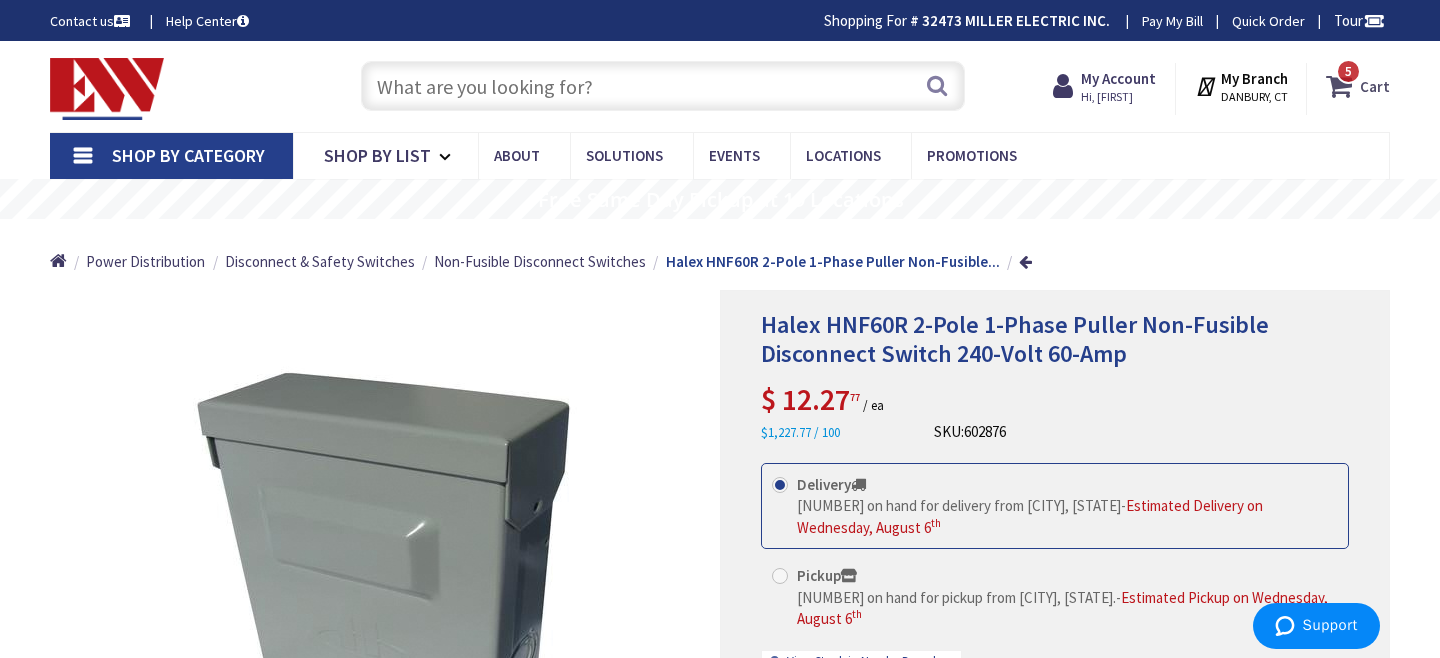 click at bounding box center [1343, 86] 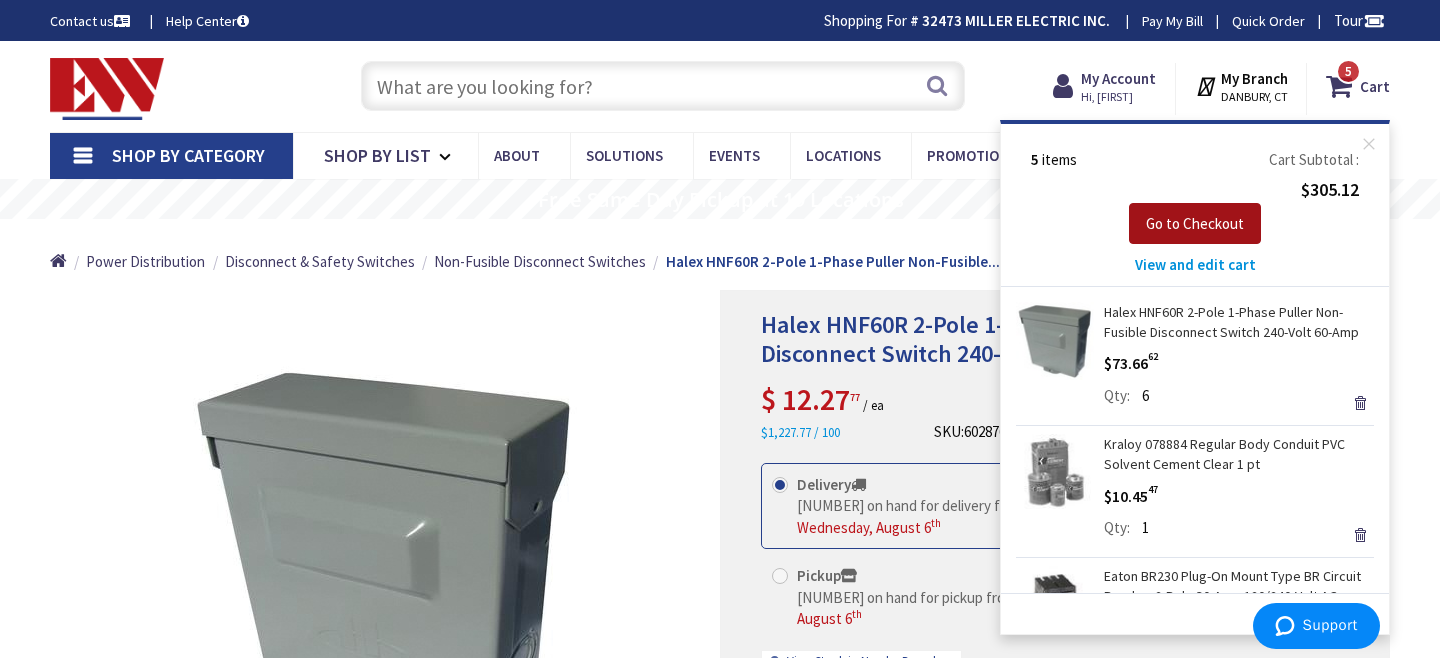 click on "Go to Checkout" at bounding box center [1195, 223] 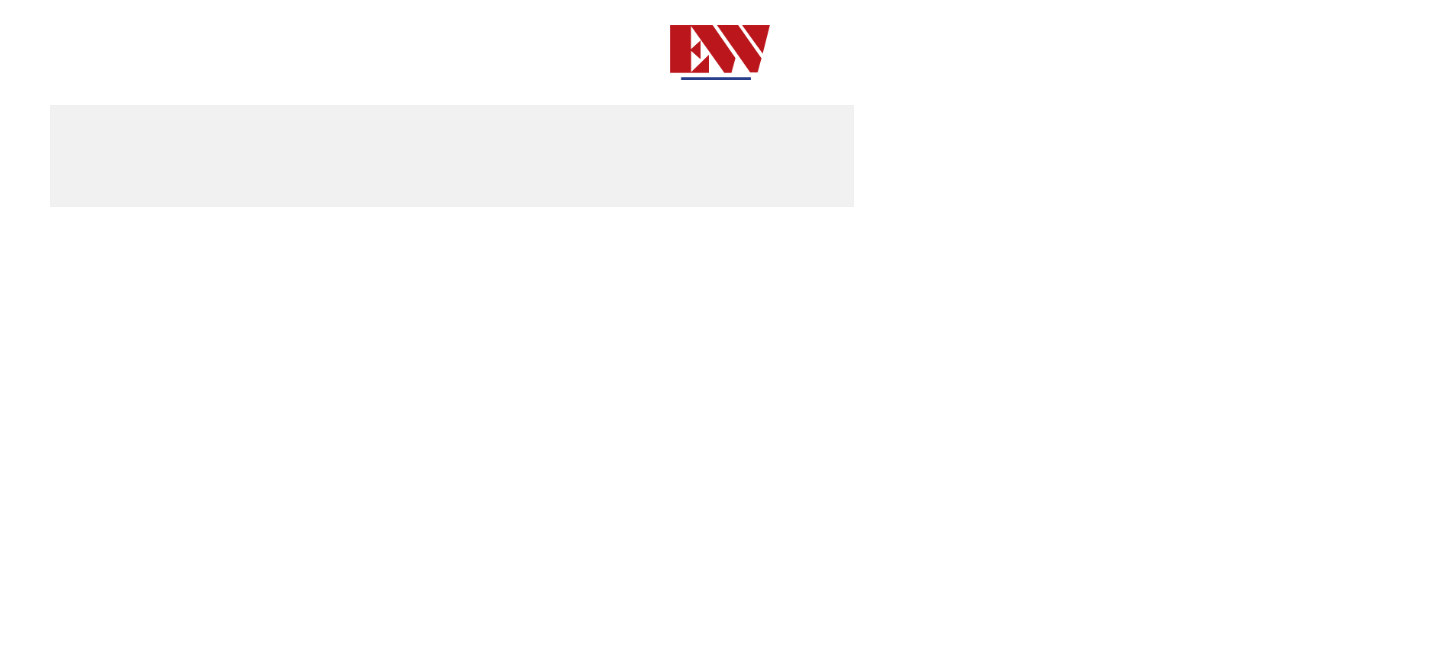 scroll, scrollTop: 0, scrollLeft: 0, axis: both 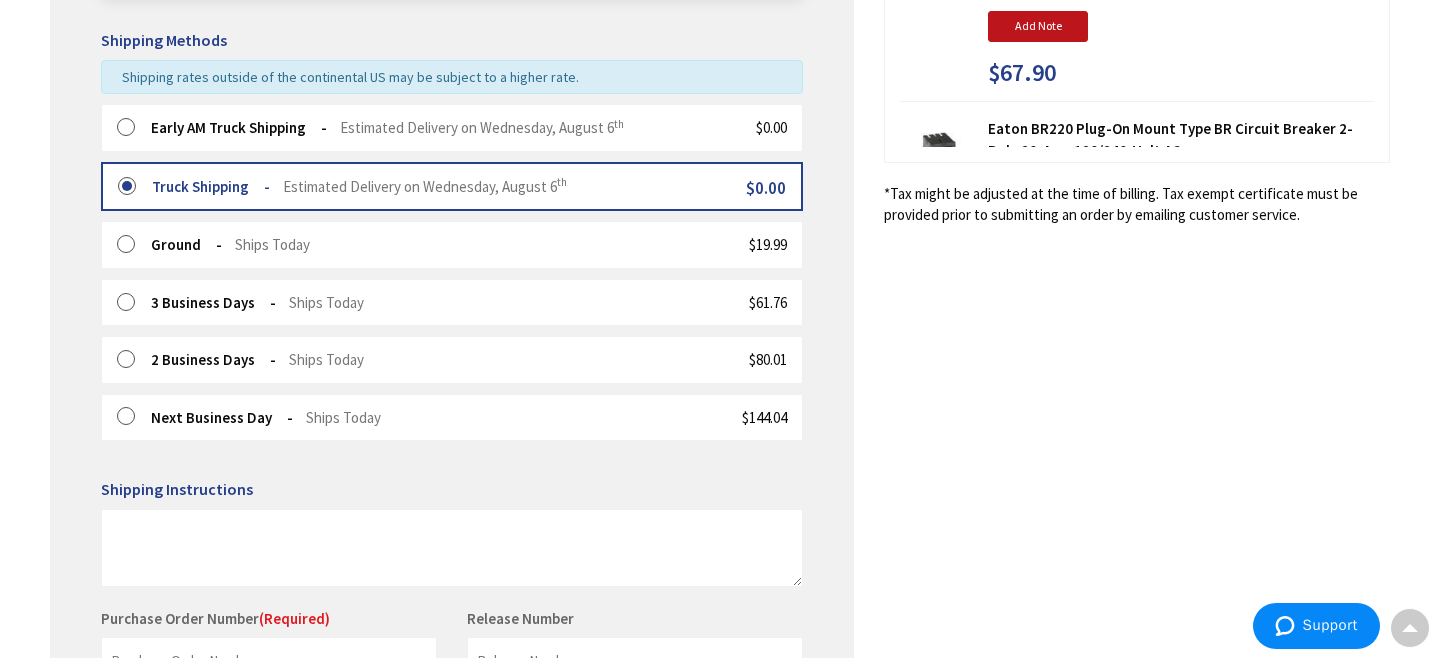 click on "Early AM Truck Shipping" at bounding box center [239, 127] 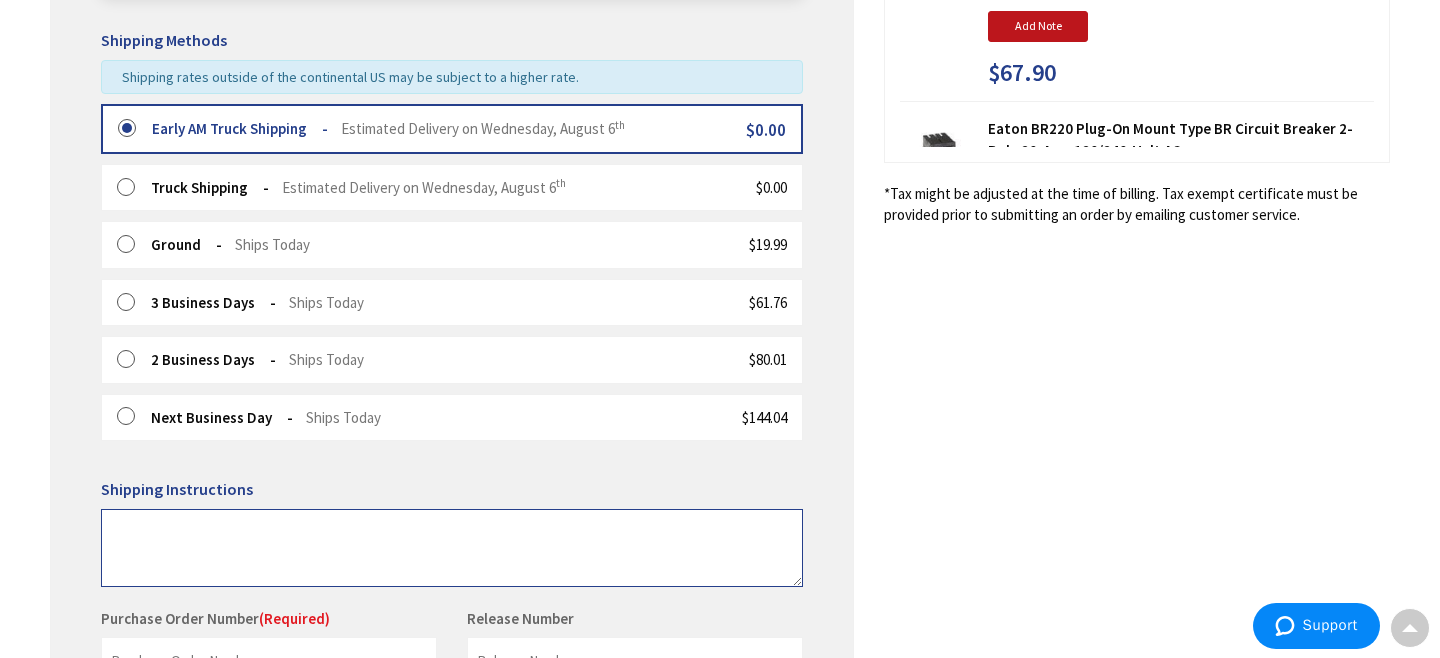 click at bounding box center (452, 548) 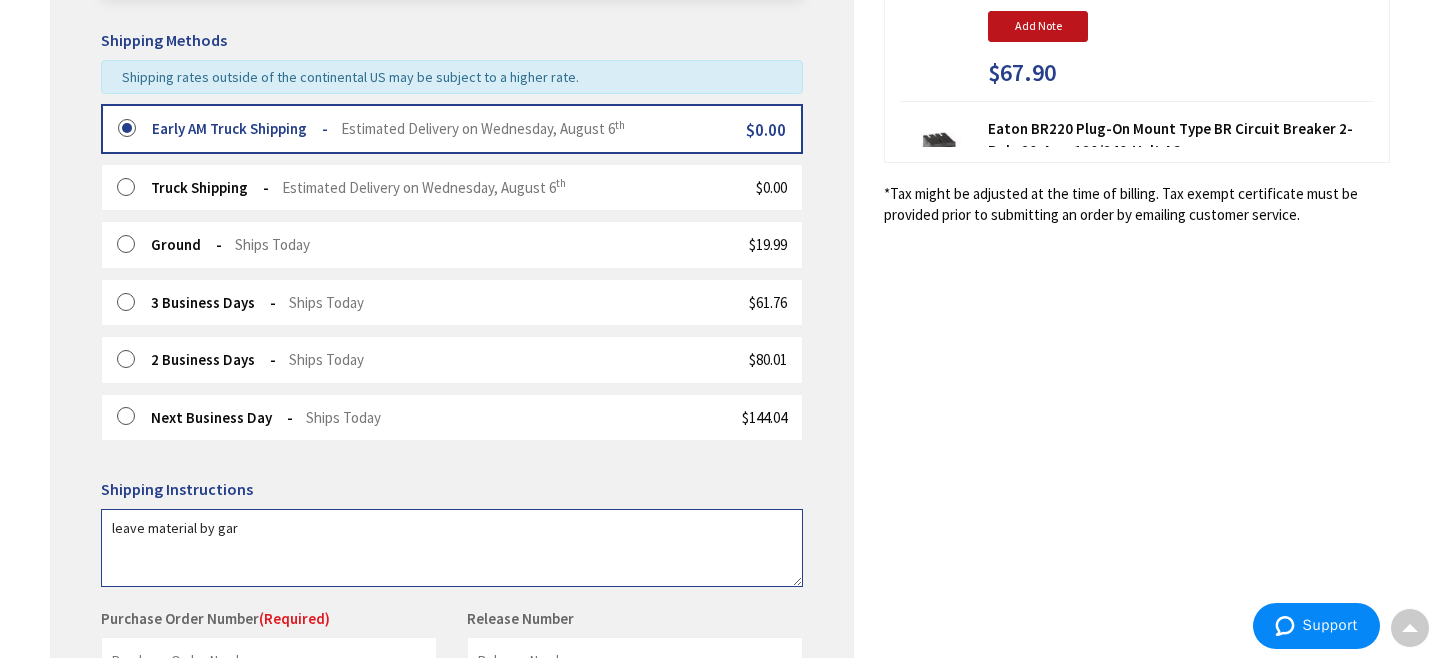 click on "leave material by gar" at bounding box center (452, 548) 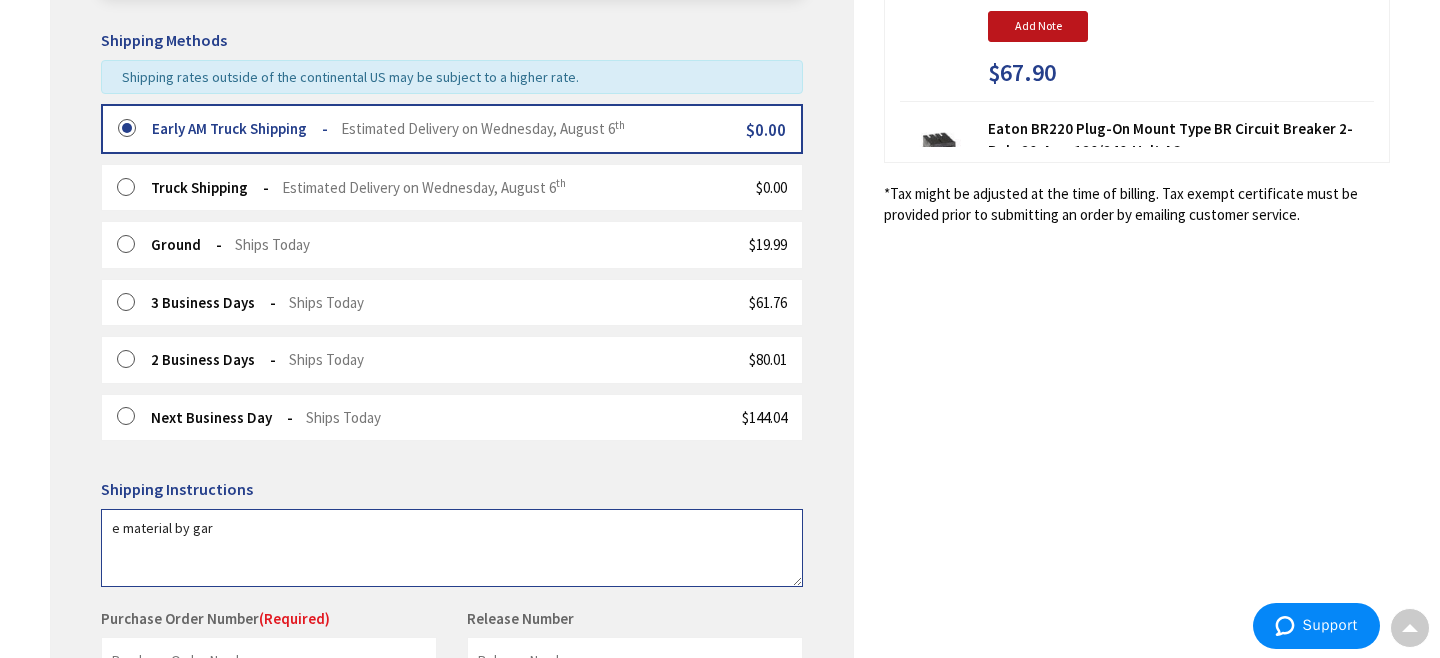 click on "e material by gar" at bounding box center [452, 548] 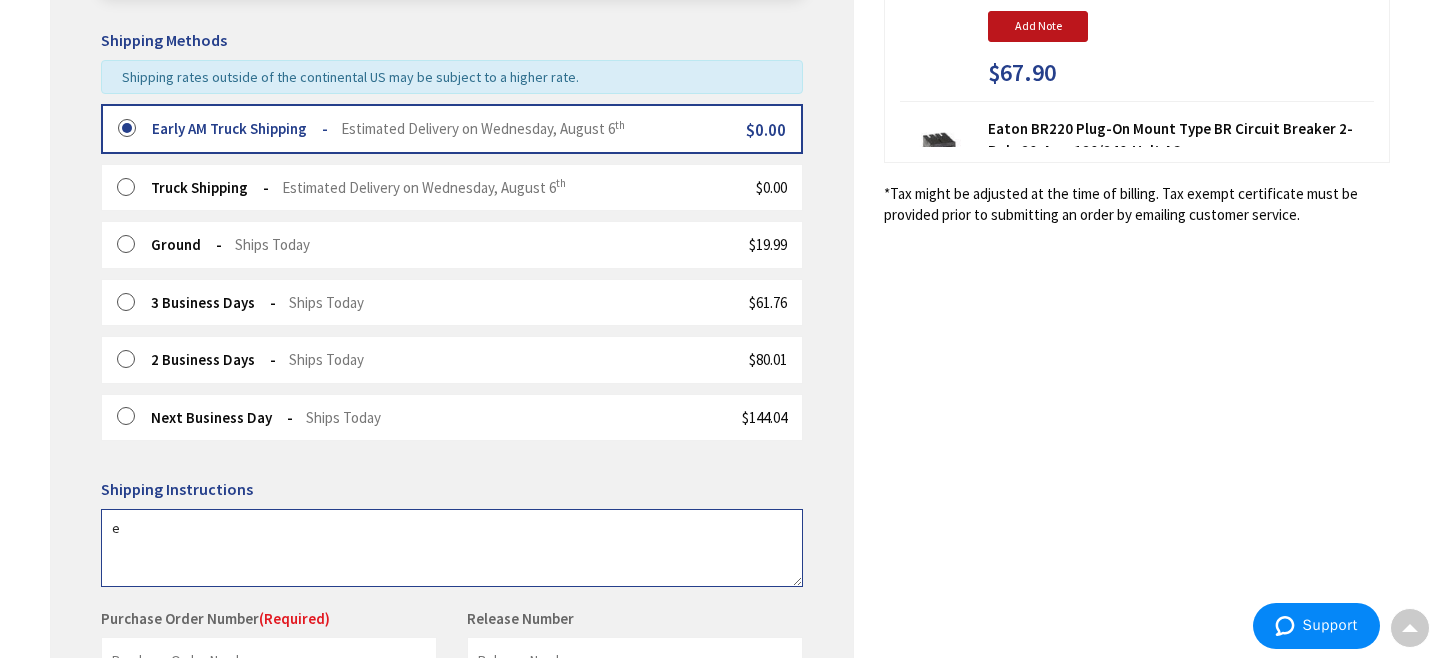 type on "e" 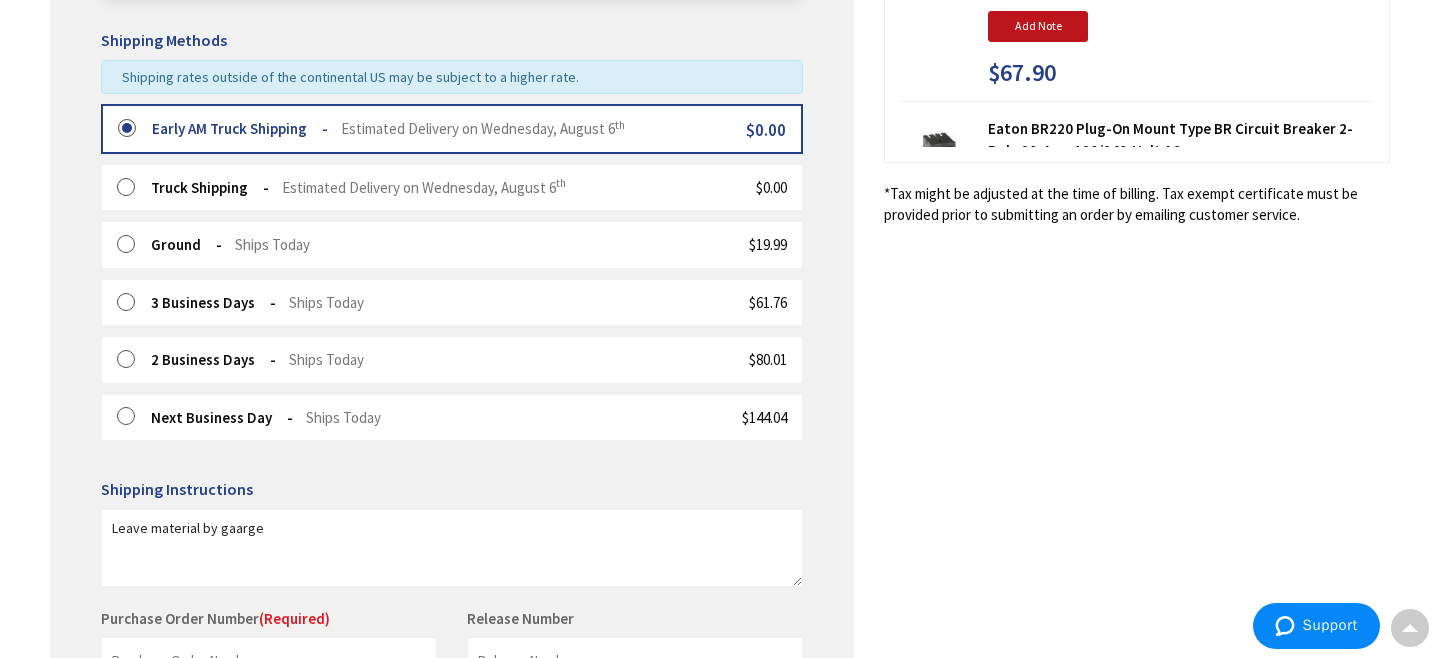 click on "Early AM Truck Shipping
Estimated Delivery on Wednesday, August 6 th
$0.00
Truck Shipping th" at bounding box center [452, 292] 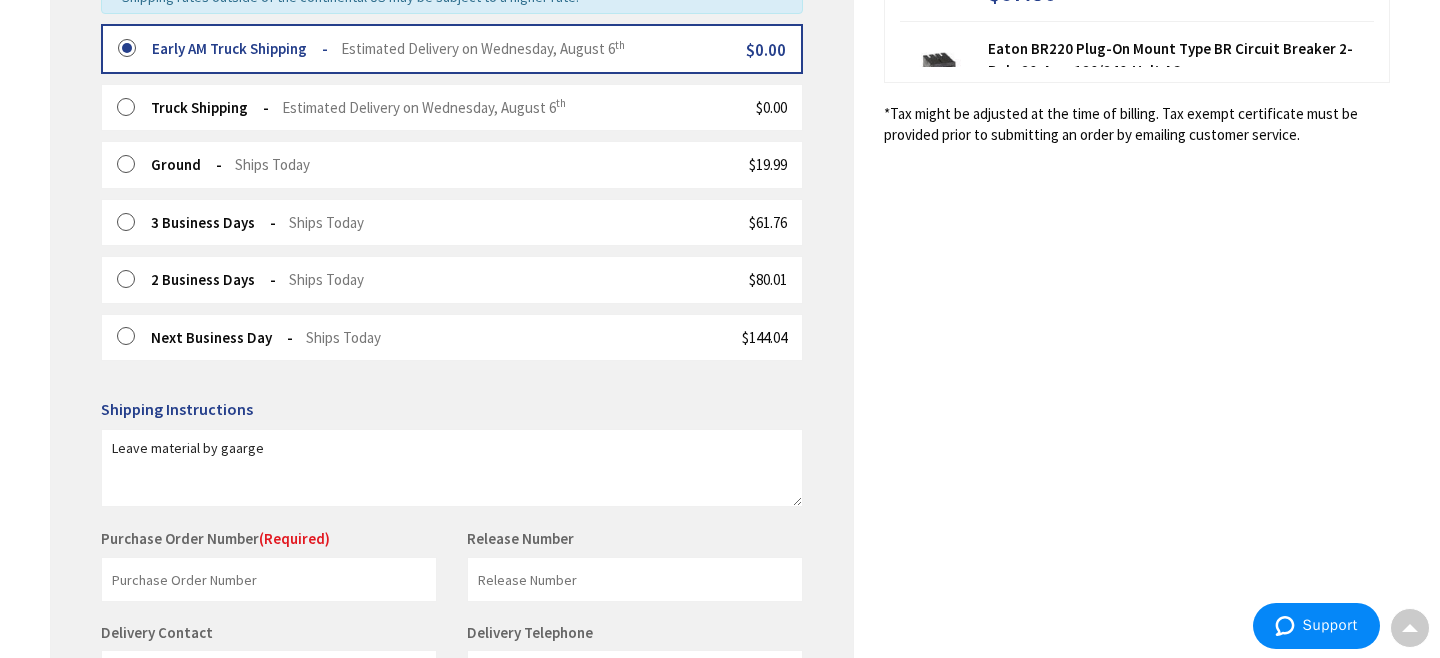 scroll, scrollTop: 600, scrollLeft: 0, axis: vertical 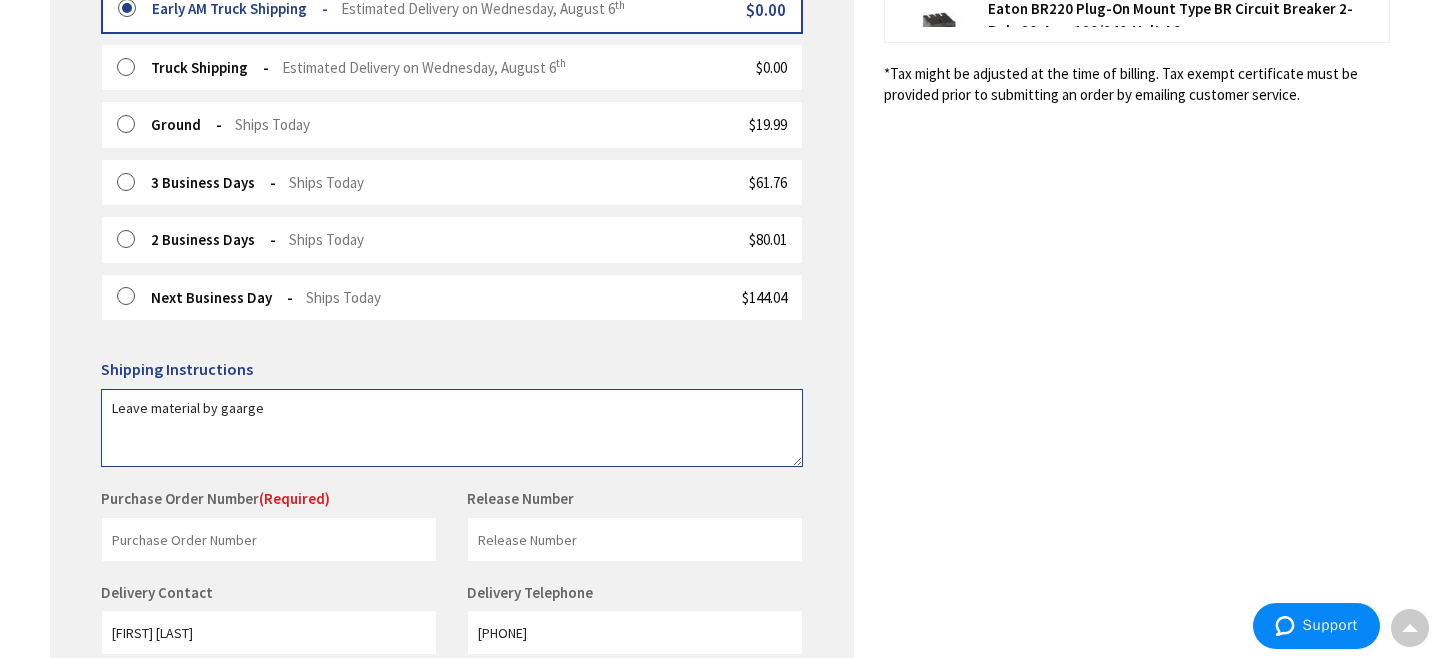 click on "Leave material by gaarge" at bounding box center [452, 428] 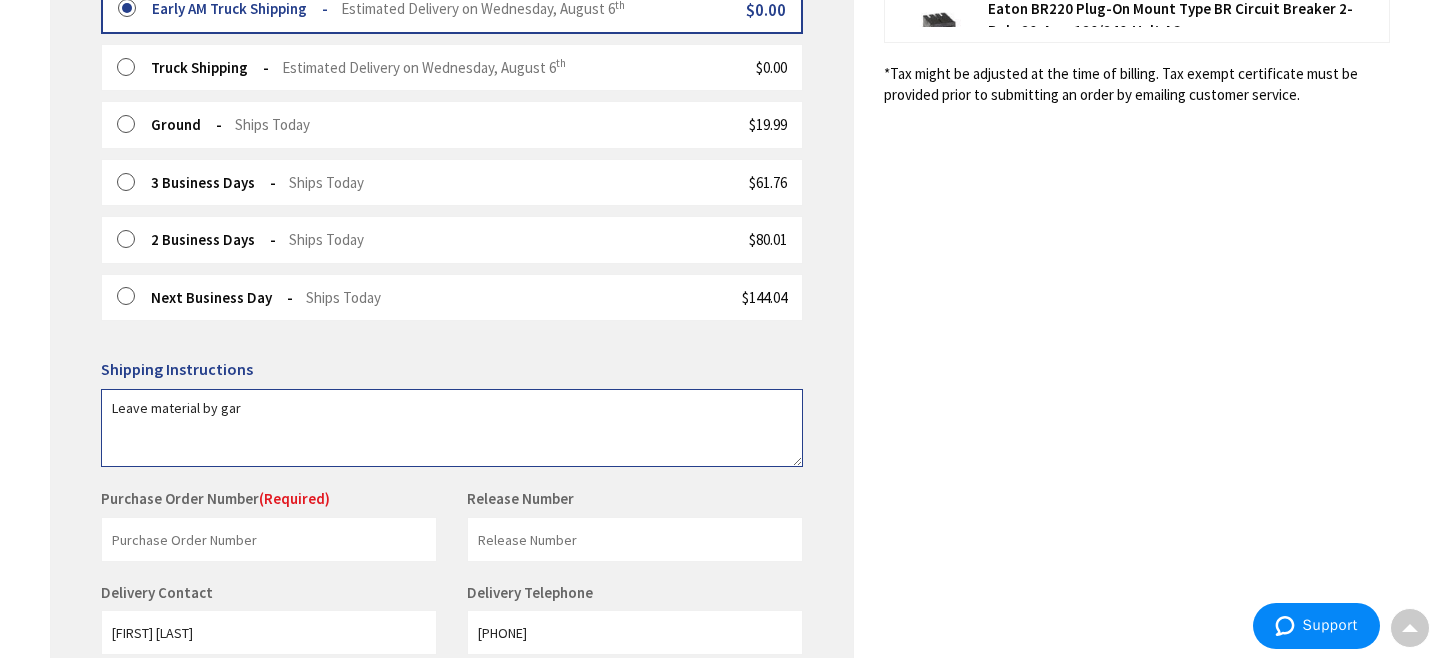 click on "Leave material by gar" at bounding box center (452, 428) 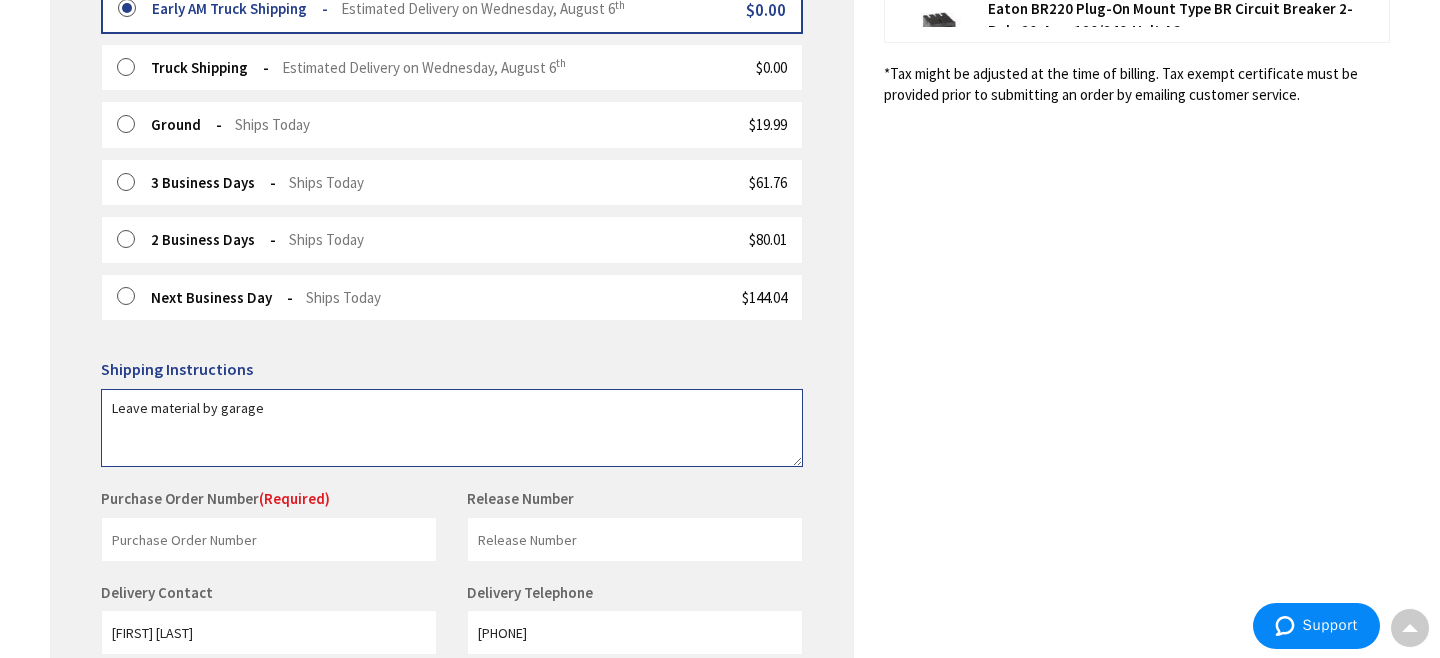 type on "Leave material by garage" 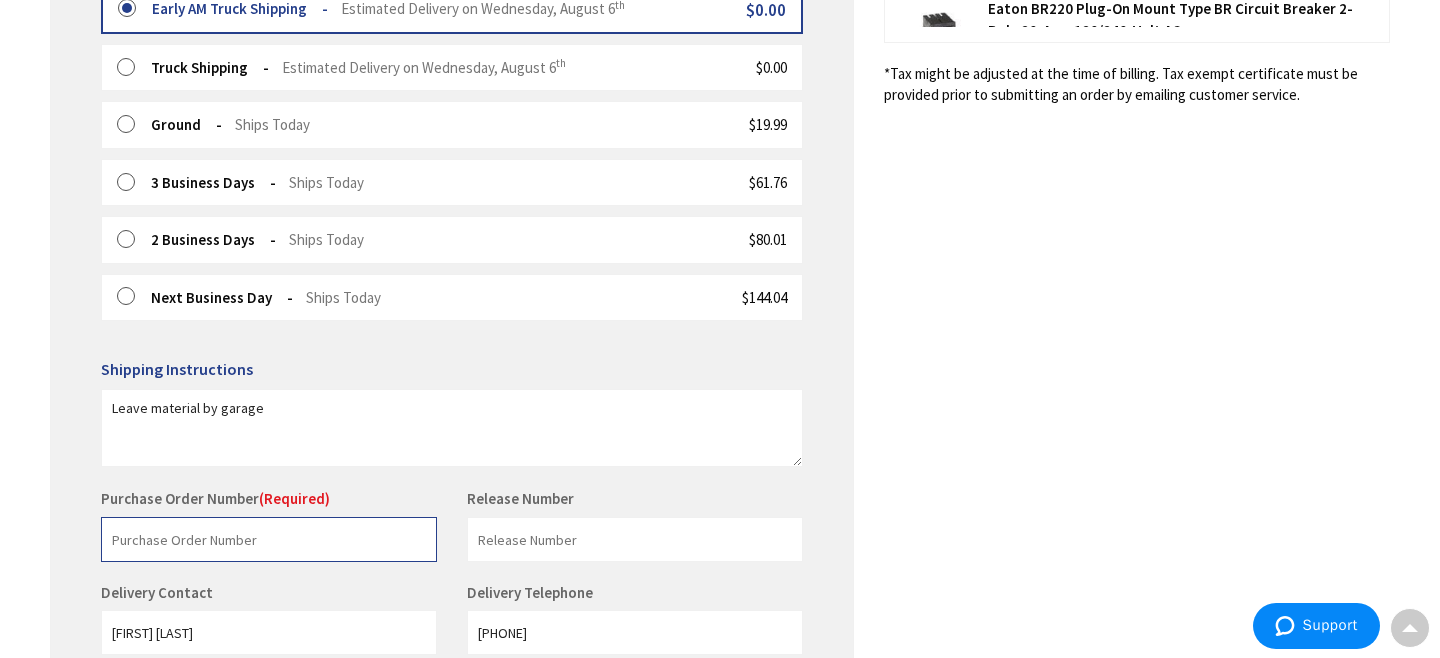click at bounding box center (269, 539) 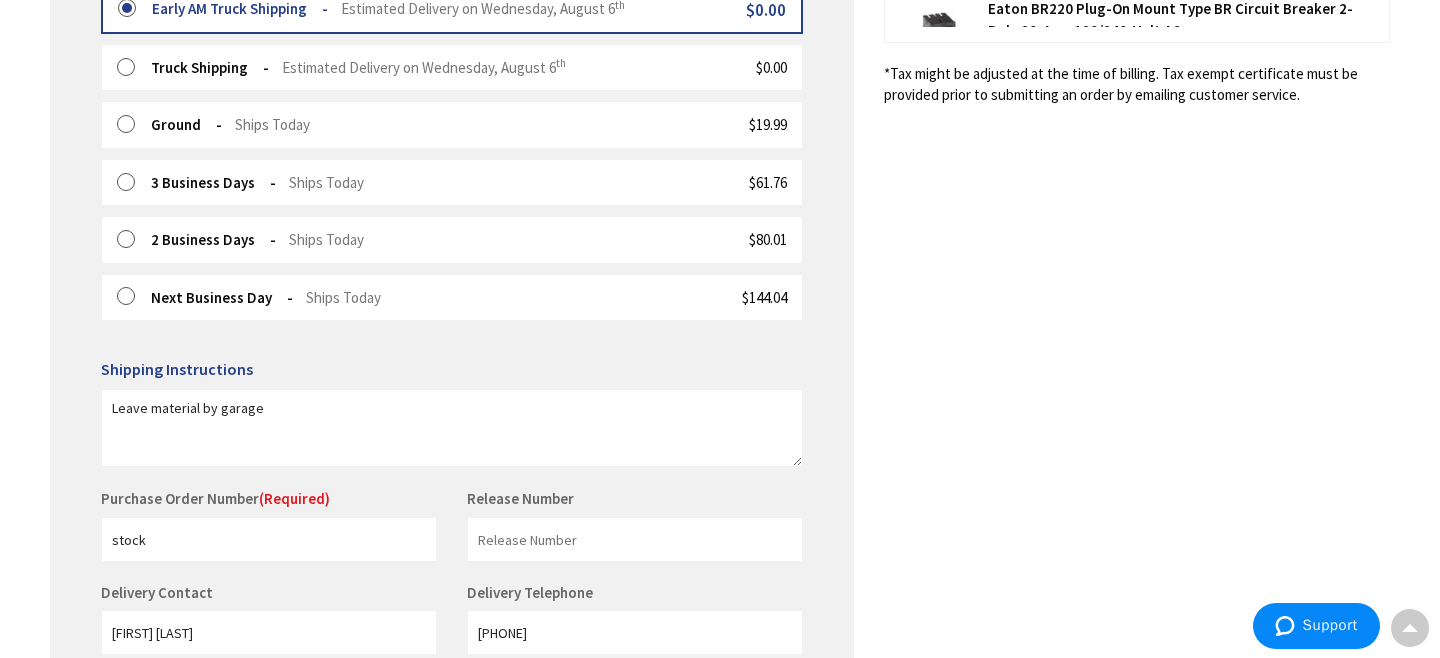 click on "Some items on your order are not available and will cause your order to be held. Please check order summary for further details.
Some items in your cart are discontinued.
Jeff
Miller
124 BARRY AVE
RIDGEFIELD ,  CT   06877-4329
203-438-6397
203-438-6397
Ship Here
Jeff
Miller
124 BARRY AVE
RIDGEFIELD ,  CT   06877-4329
203-948-9711
203-948-9711
Ship Here" at bounding box center [452, 218] 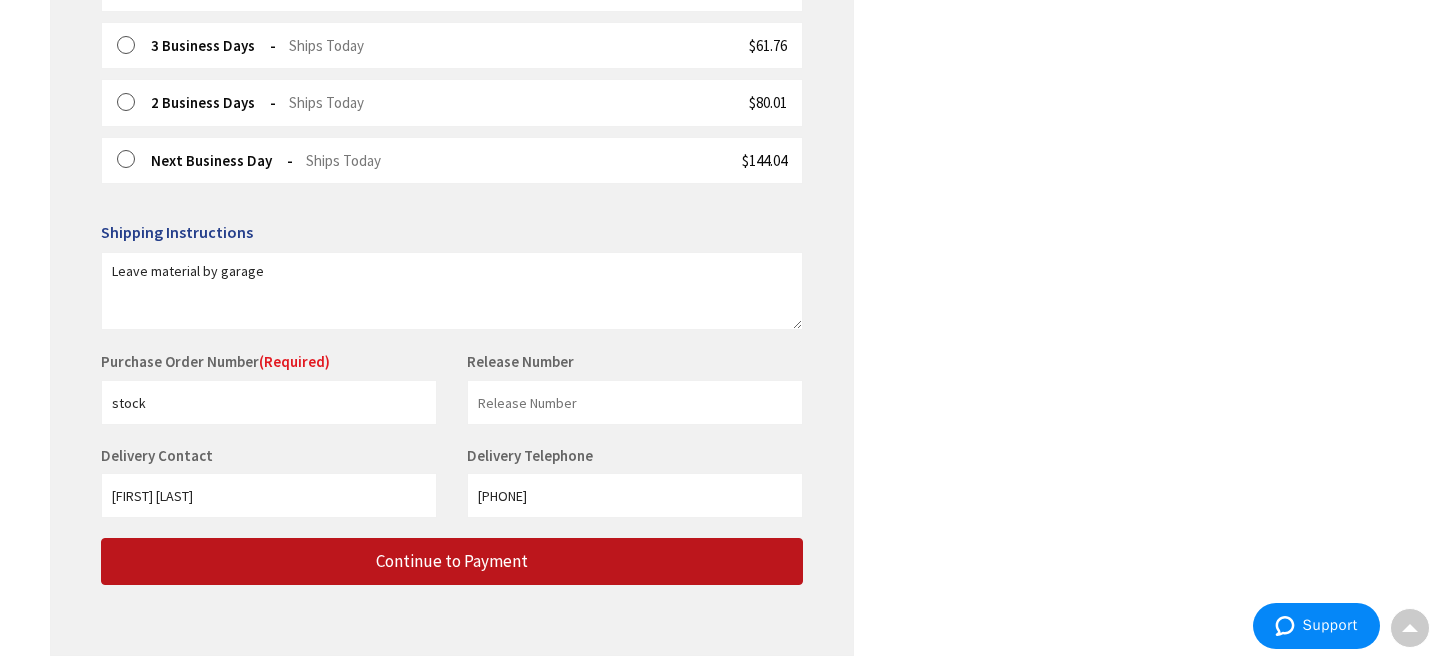 scroll, scrollTop: 800, scrollLeft: 0, axis: vertical 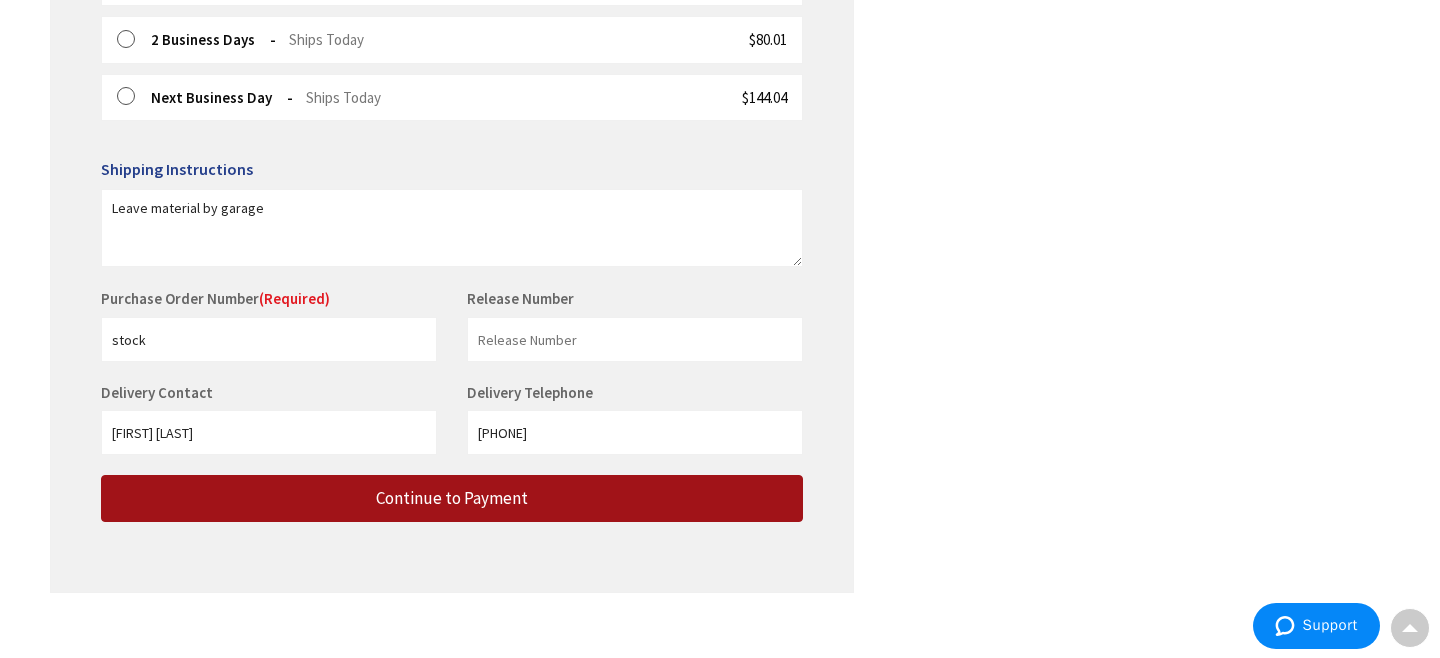click on "Continue to Payment" at bounding box center (452, 498) 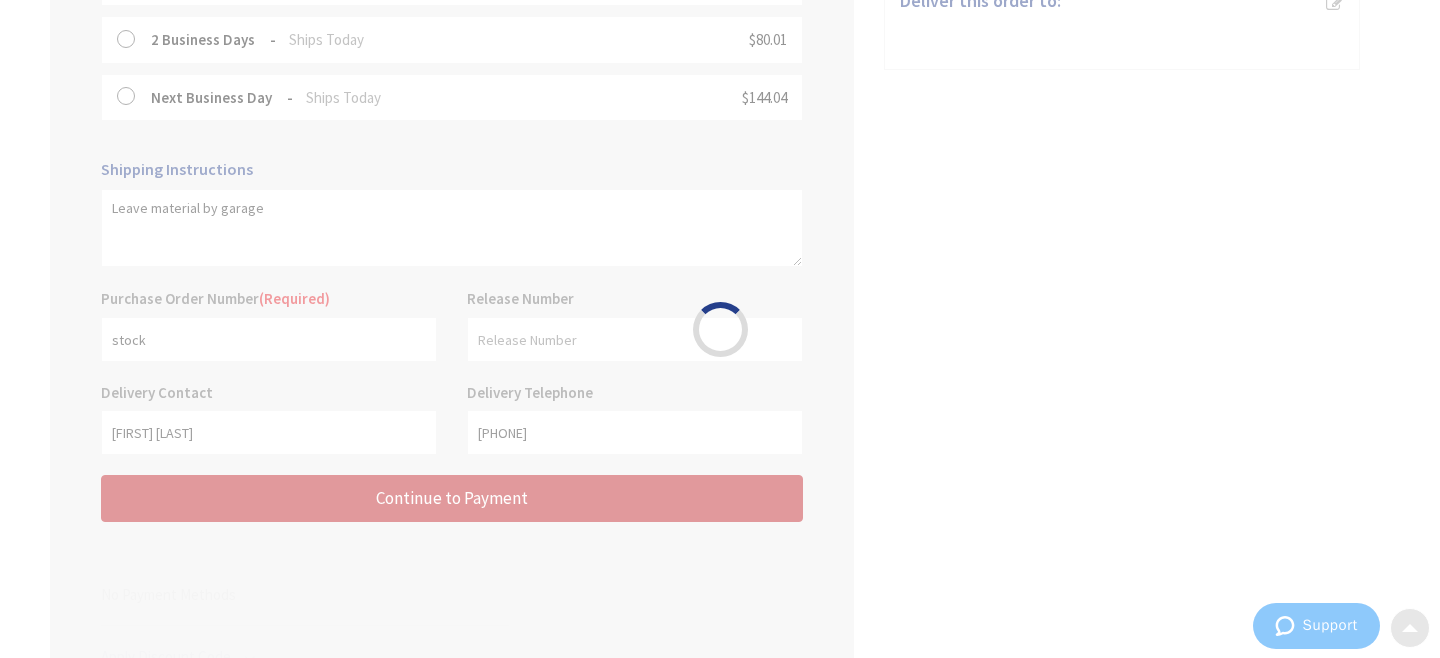 scroll, scrollTop: 0, scrollLeft: 0, axis: both 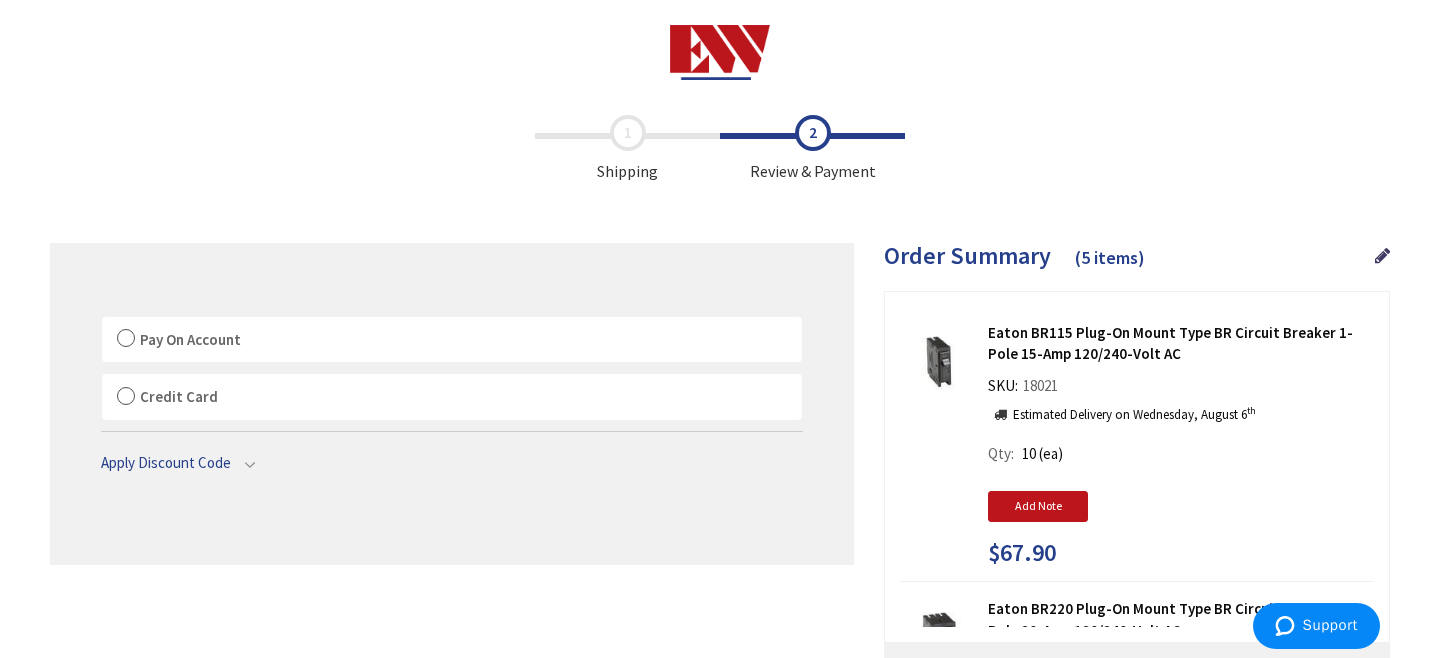 click on "Pay On Account" at bounding box center (452, 340) 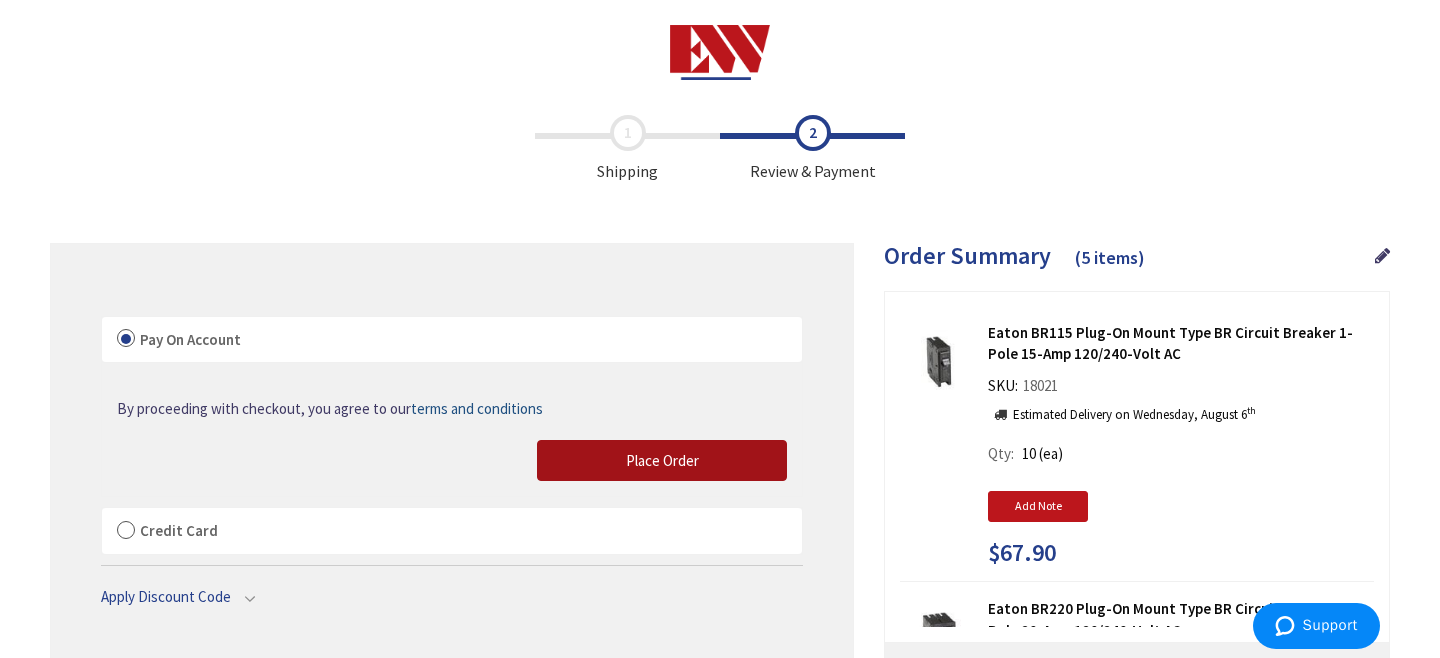 click on "Place Order" at bounding box center (662, 461) 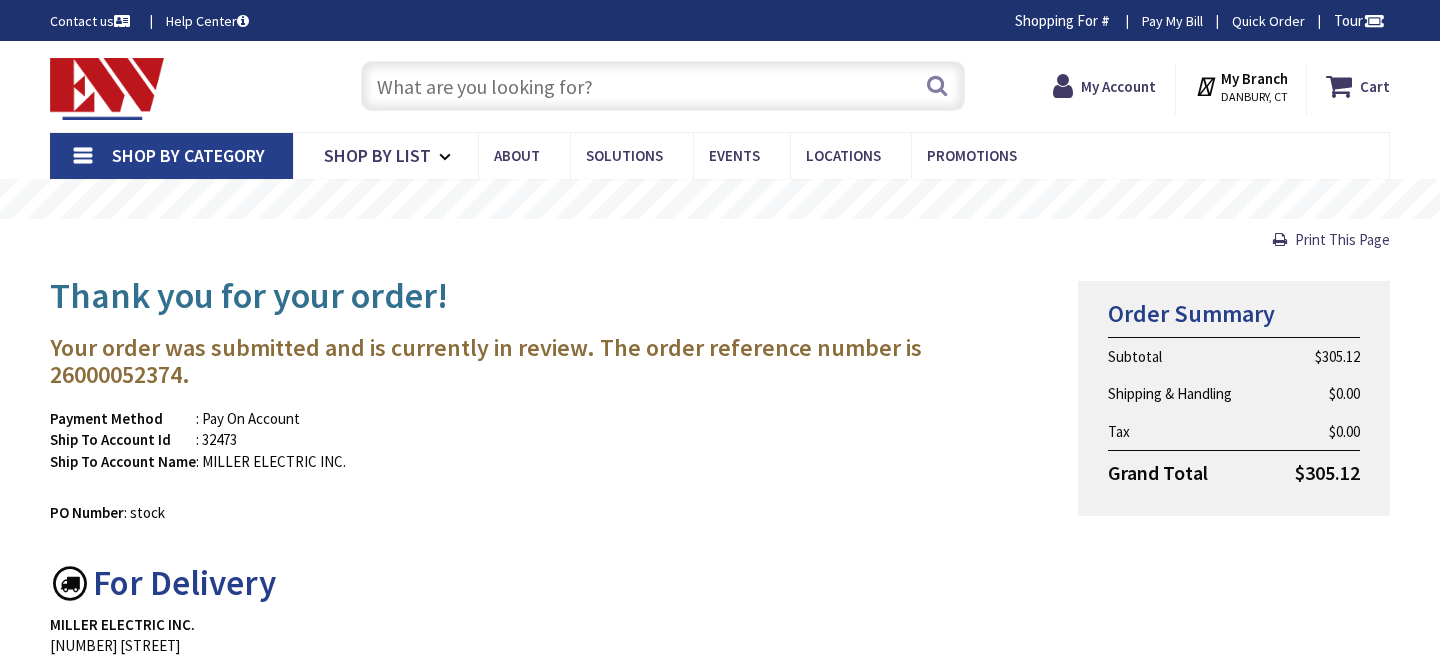 scroll, scrollTop: 0, scrollLeft: 0, axis: both 